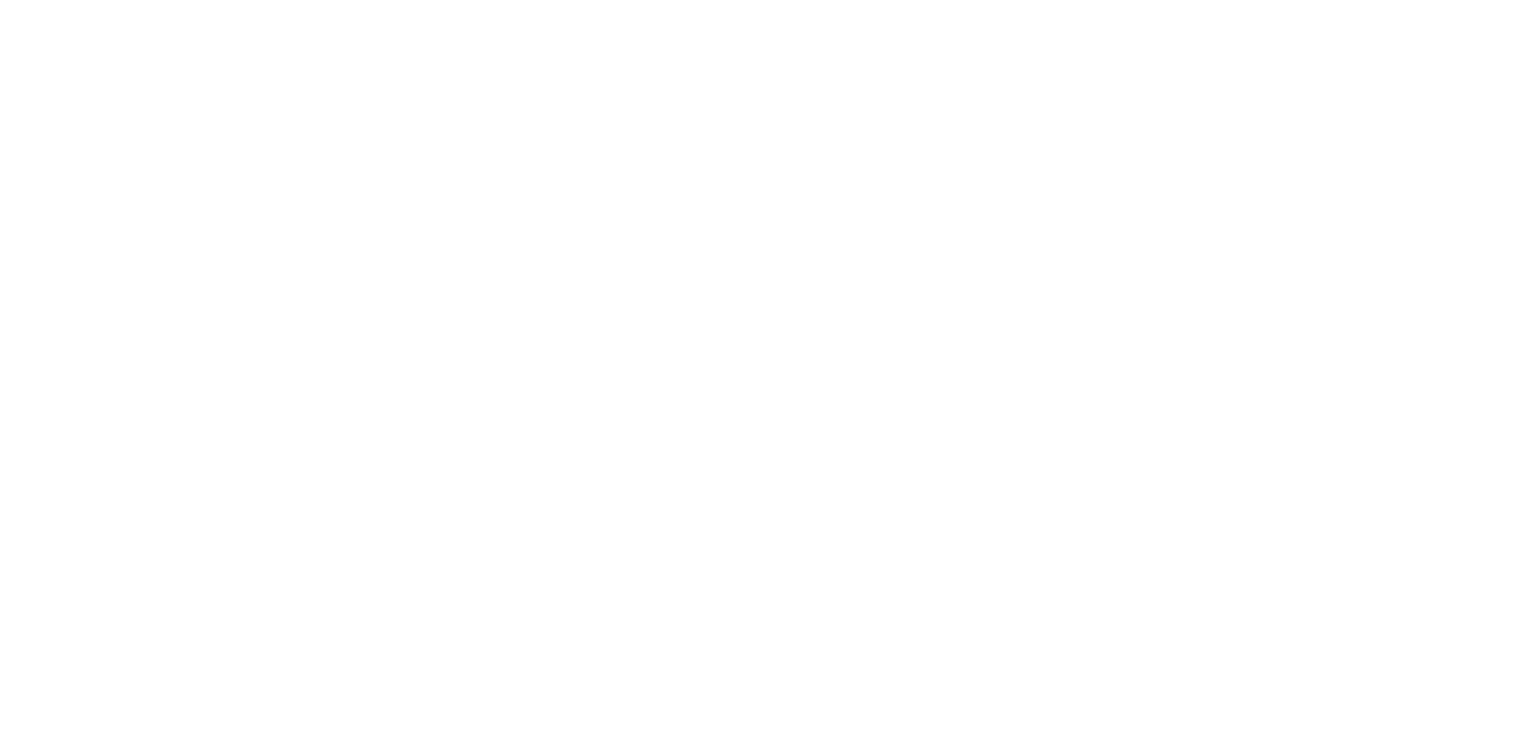 scroll, scrollTop: 0, scrollLeft: 0, axis: both 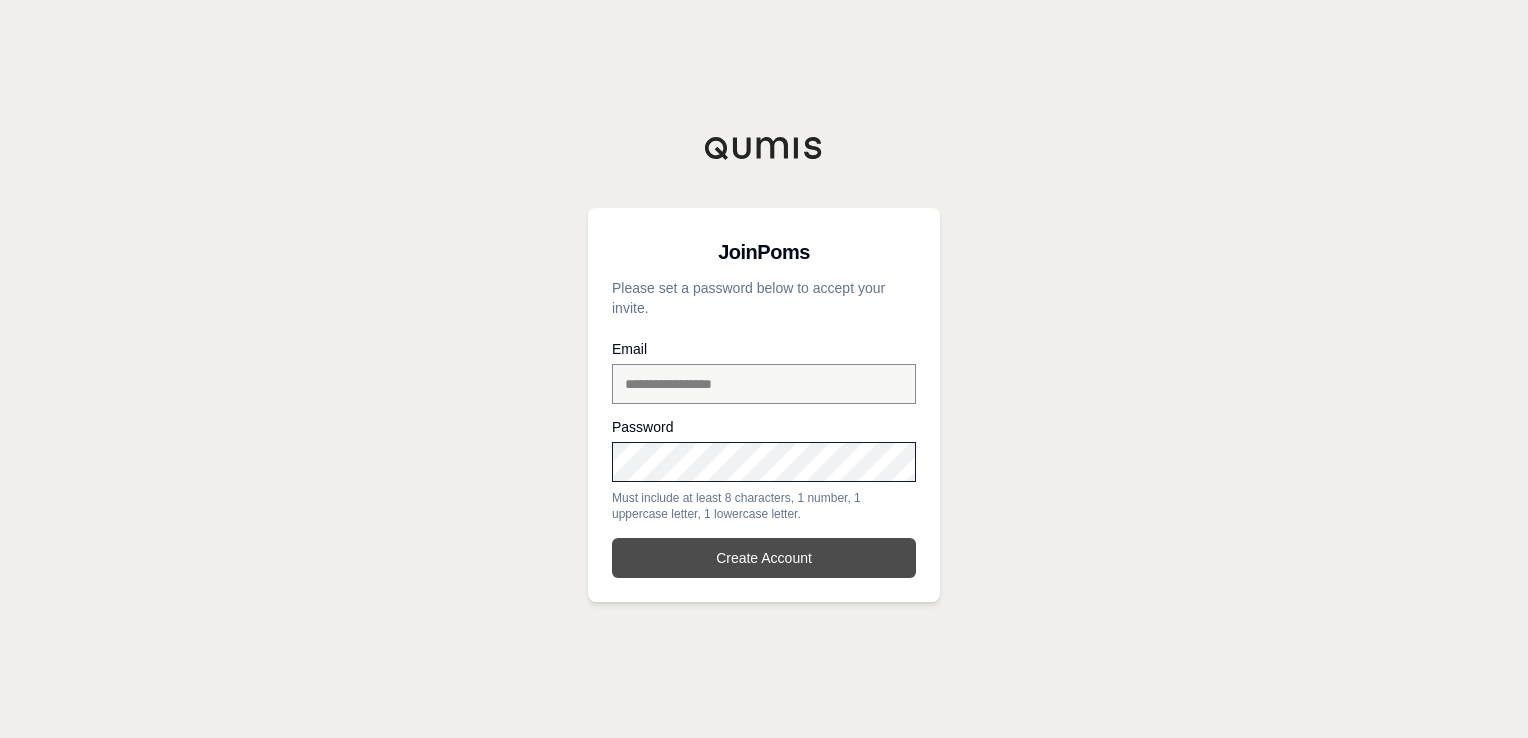 click on "Create Account" at bounding box center [764, 558] 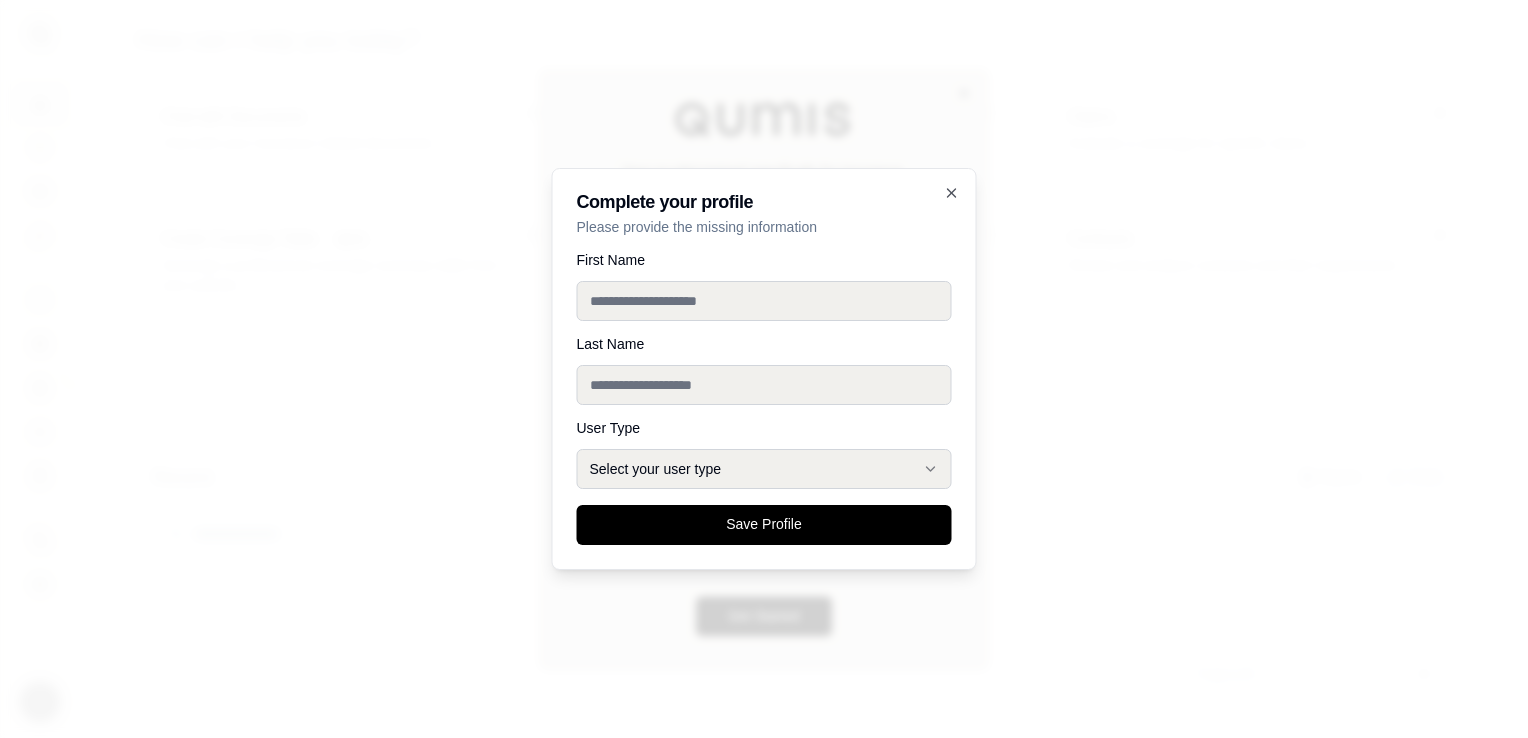 click on "First Name" at bounding box center [764, 301] 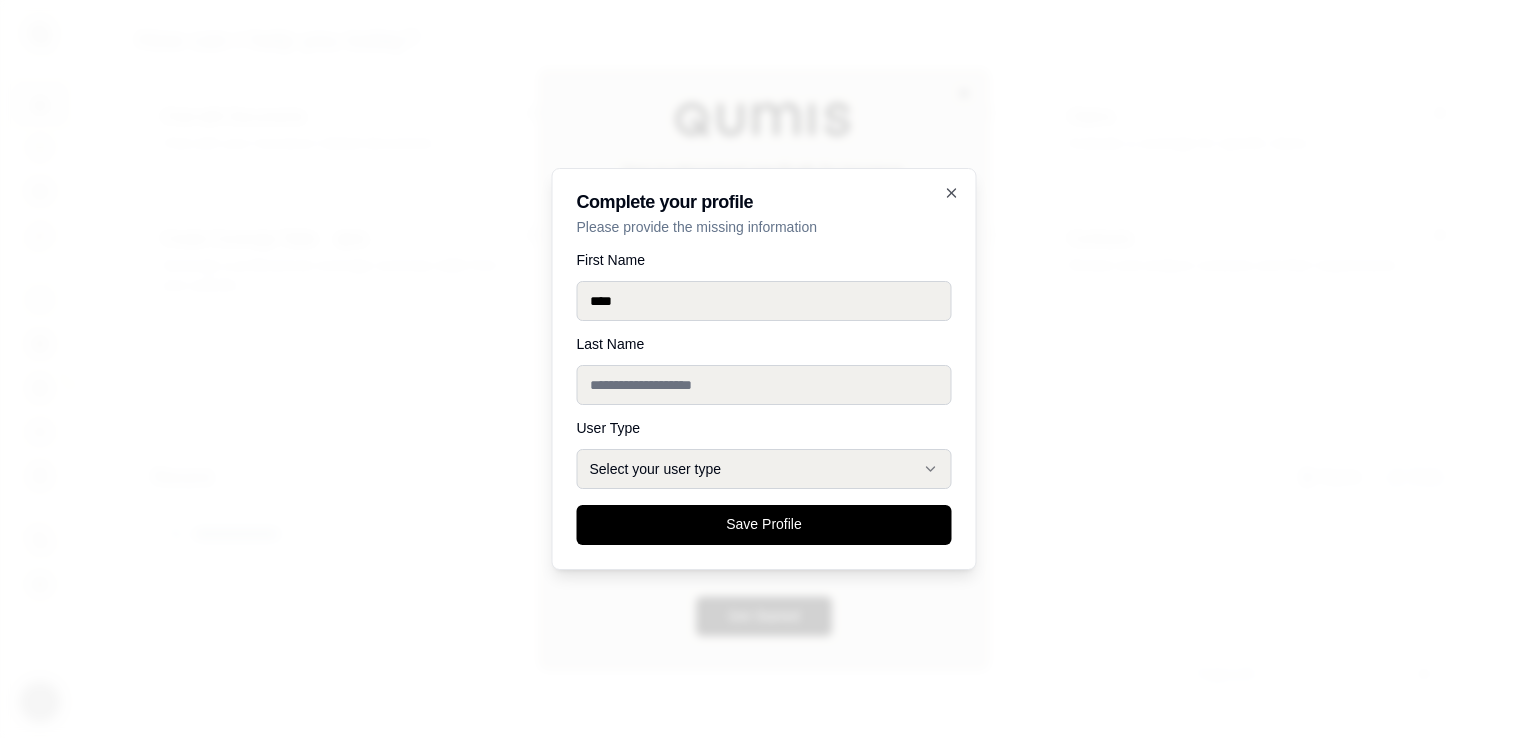 type on "****" 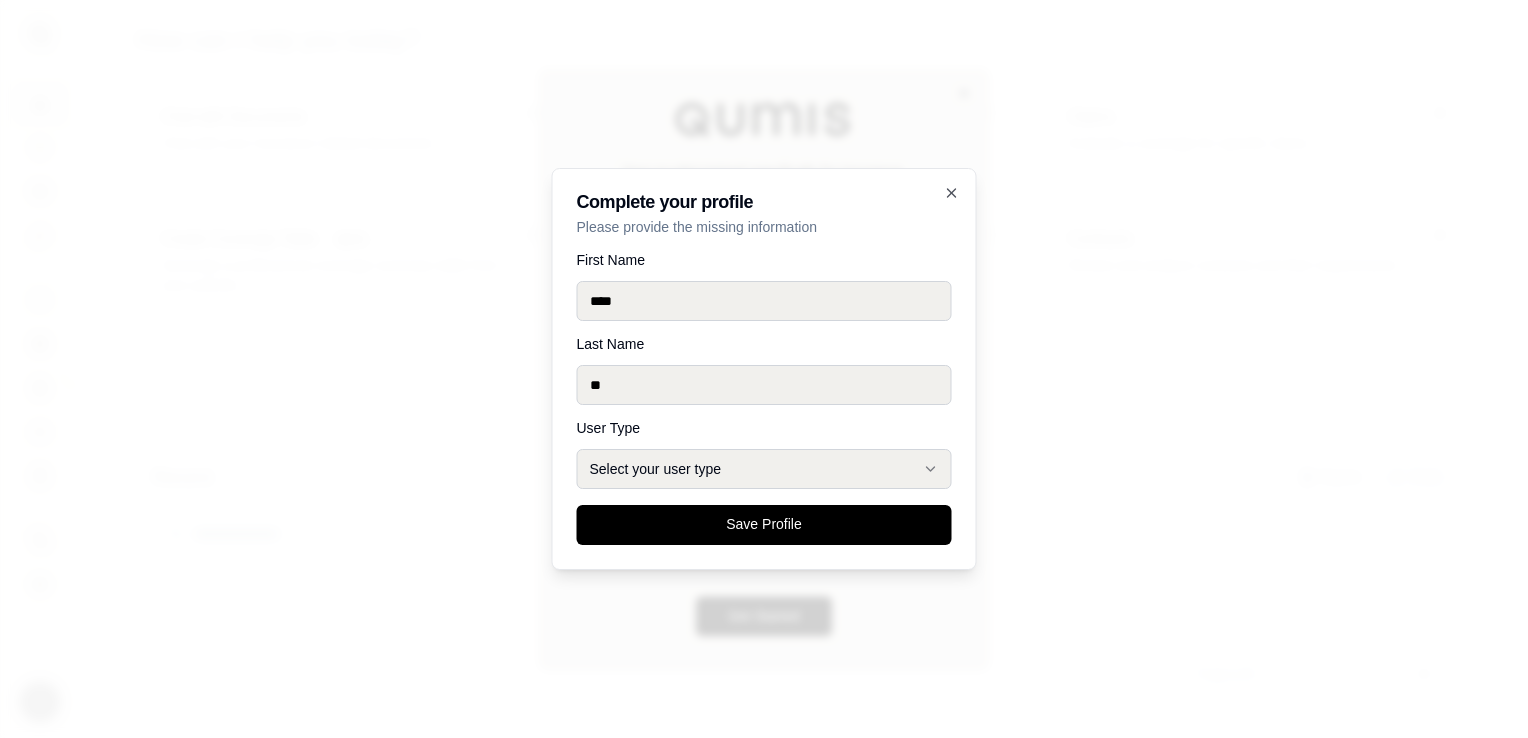 type on "**" 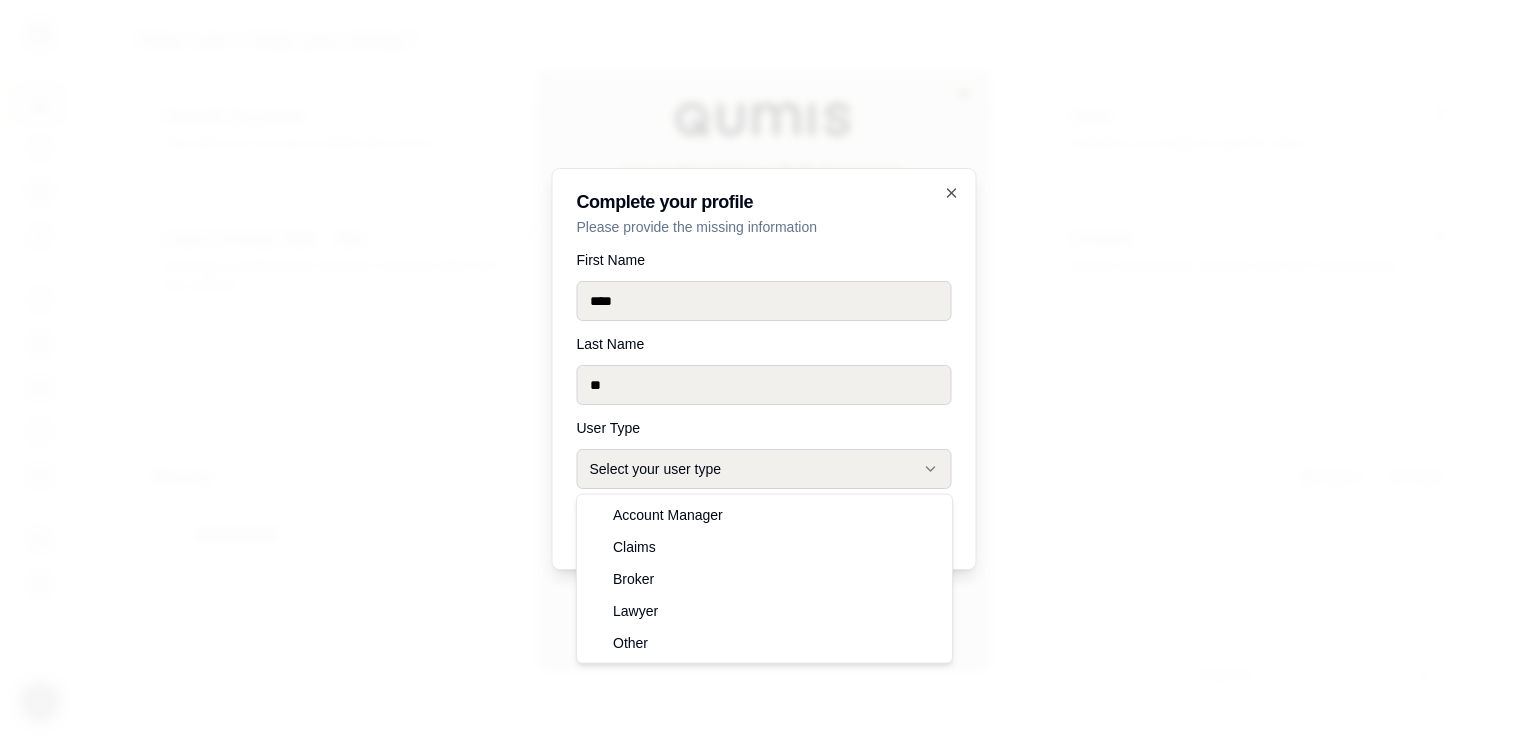 click on "Select your user type" at bounding box center [764, 469] 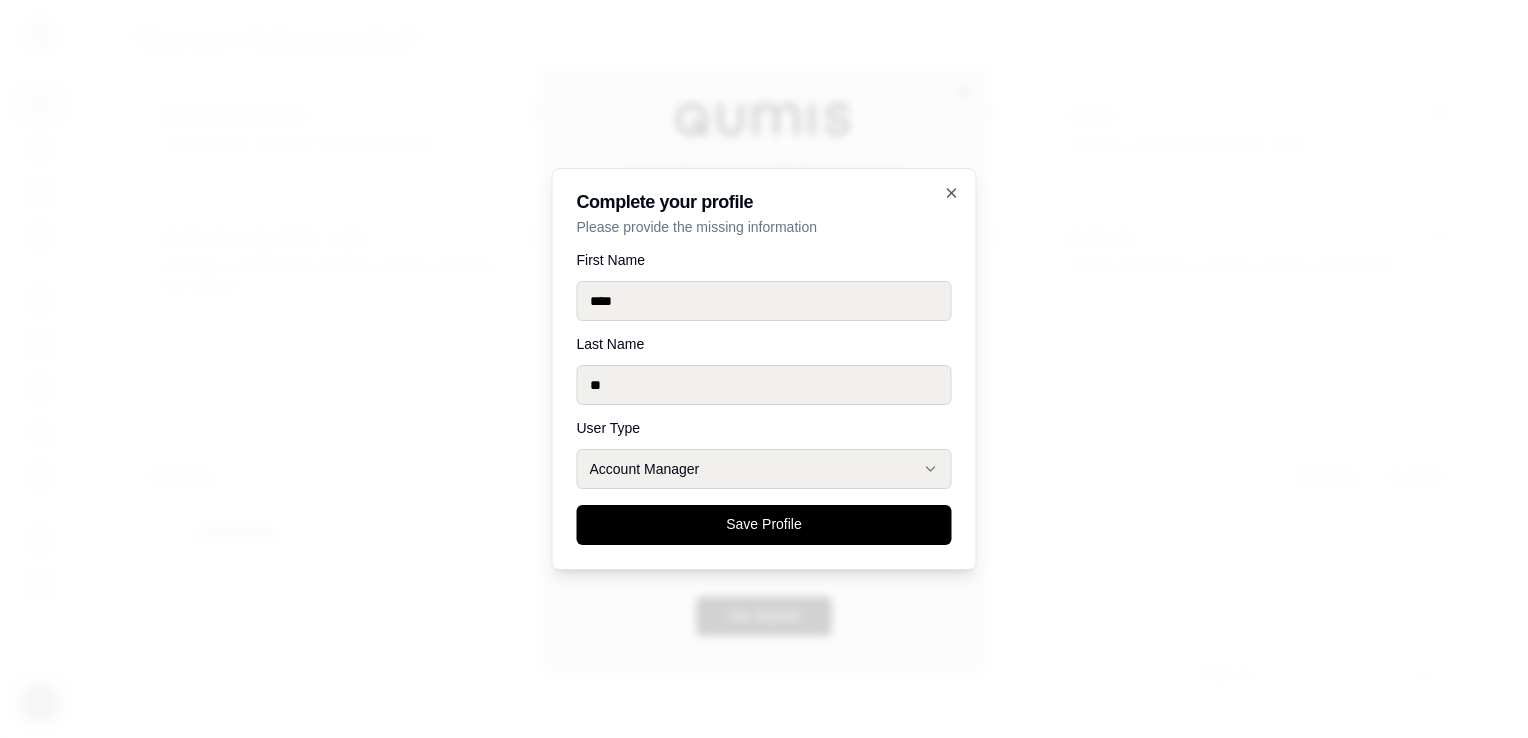 click on "Save Profile" at bounding box center [764, 525] 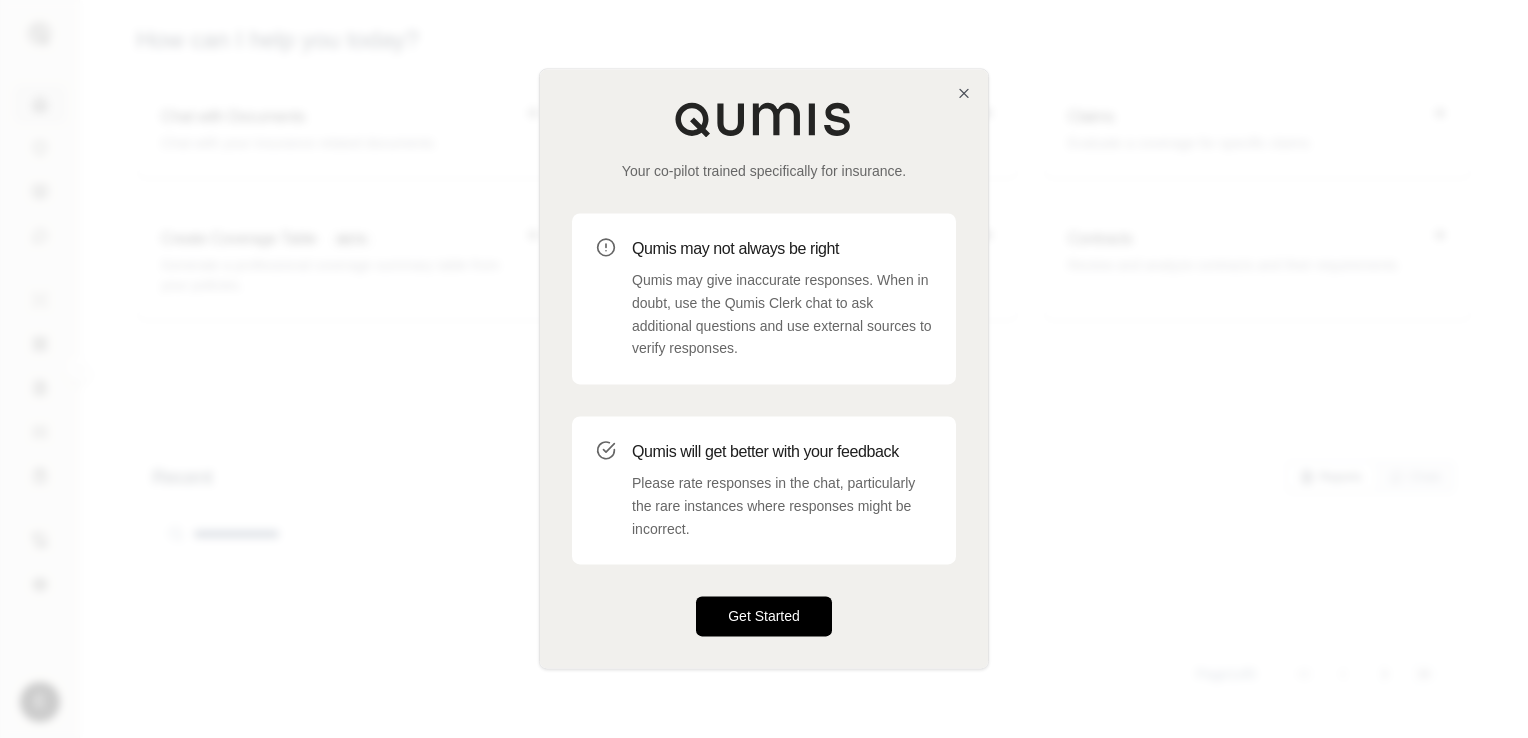 click on "Get Started" at bounding box center (764, 617) 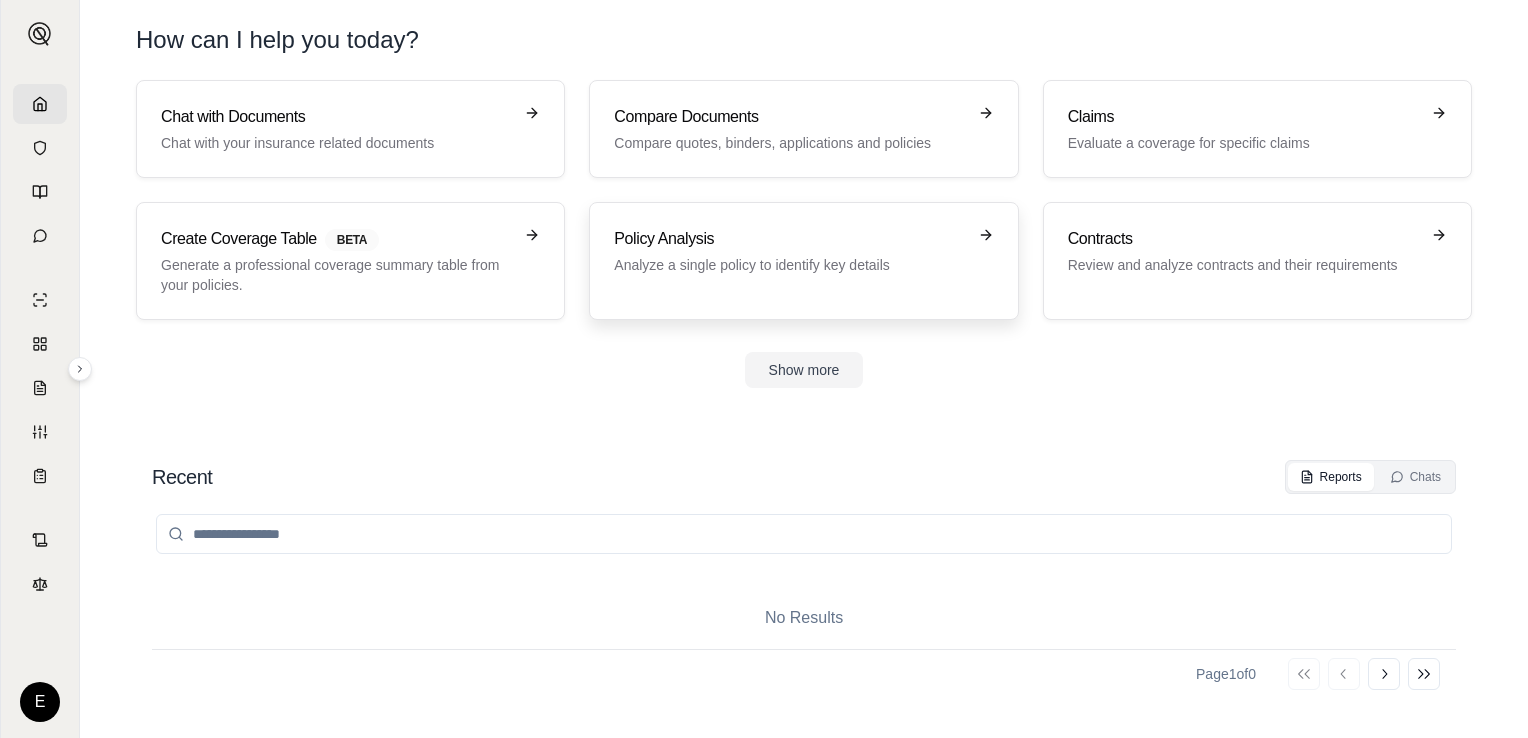click on "Policy Analysis Analyze a single policy to identify key details" at bounding box center (803, 261) 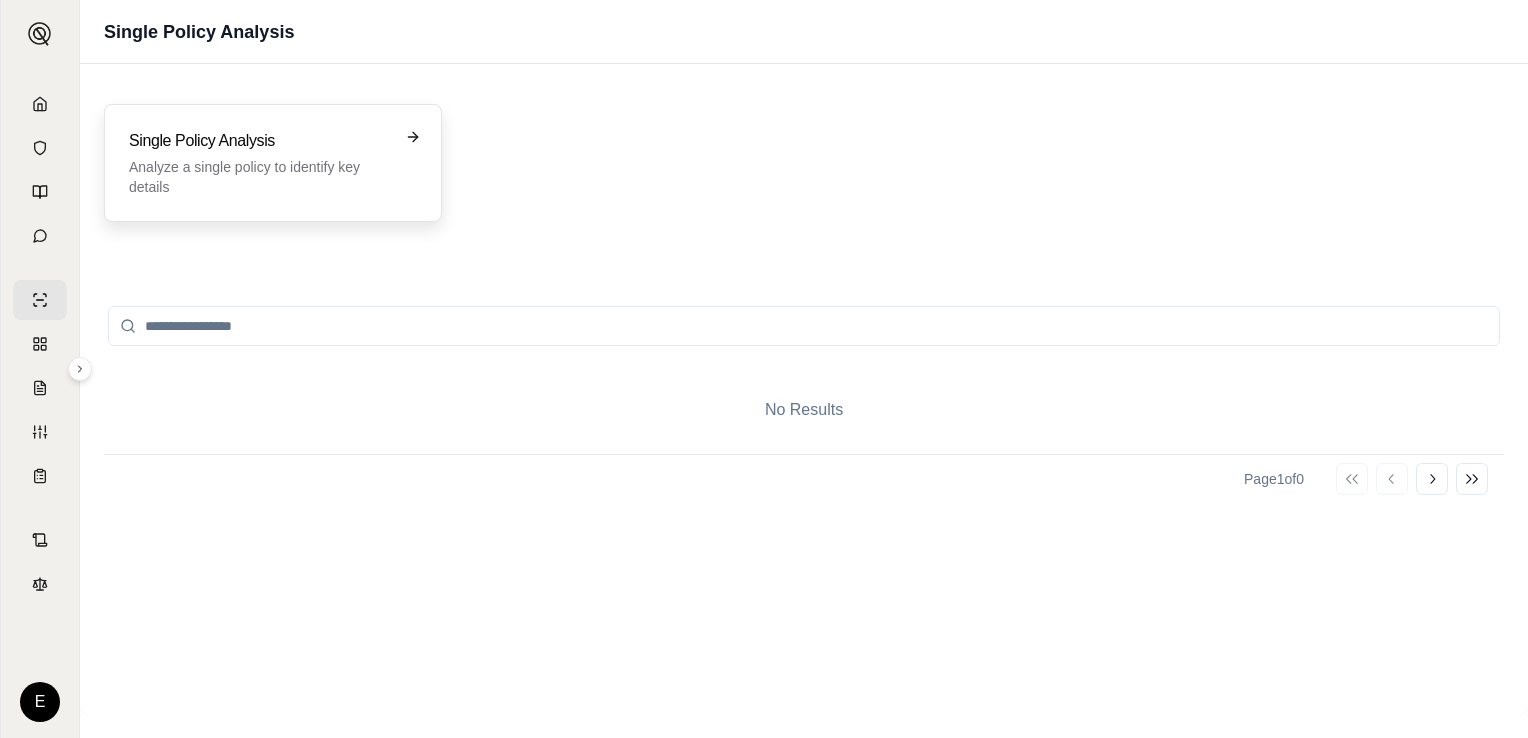 click on "Analyze a single policy to identify key details" at bounding box center (259, 177) 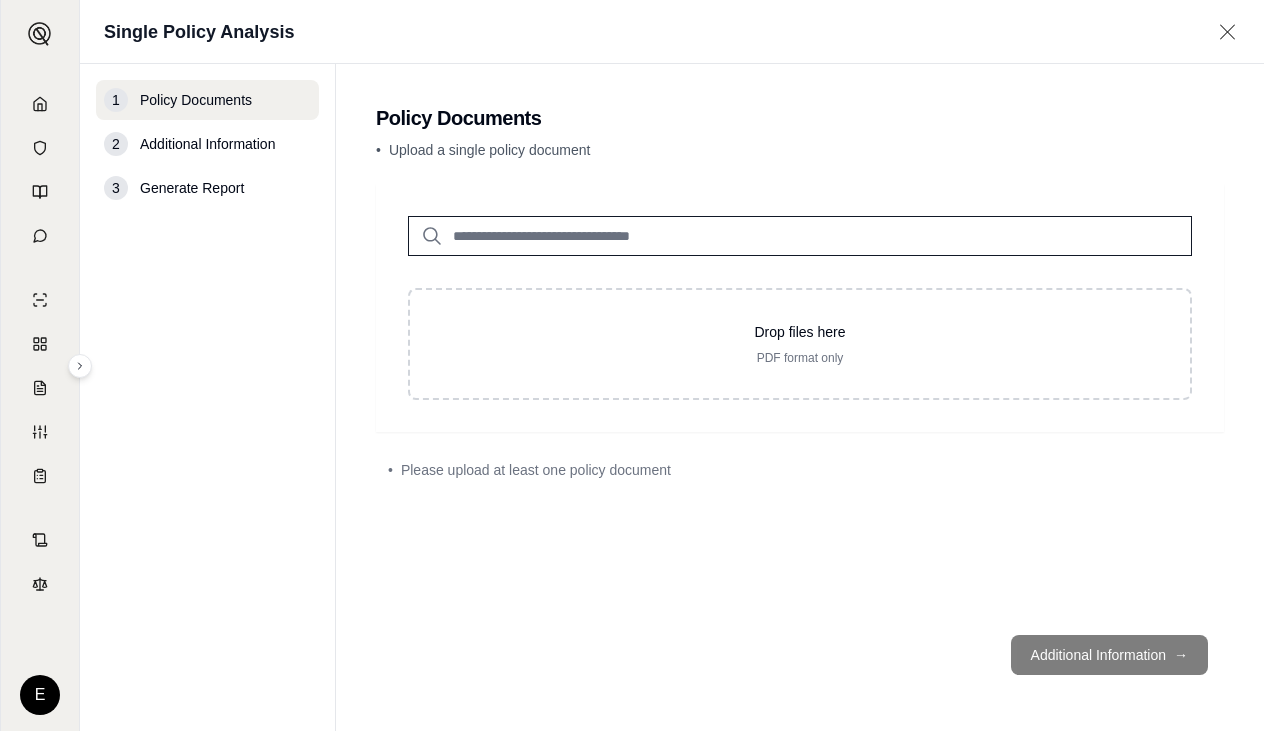 click on "• Please upload at least one policy document" at bounding box center [800, 470] 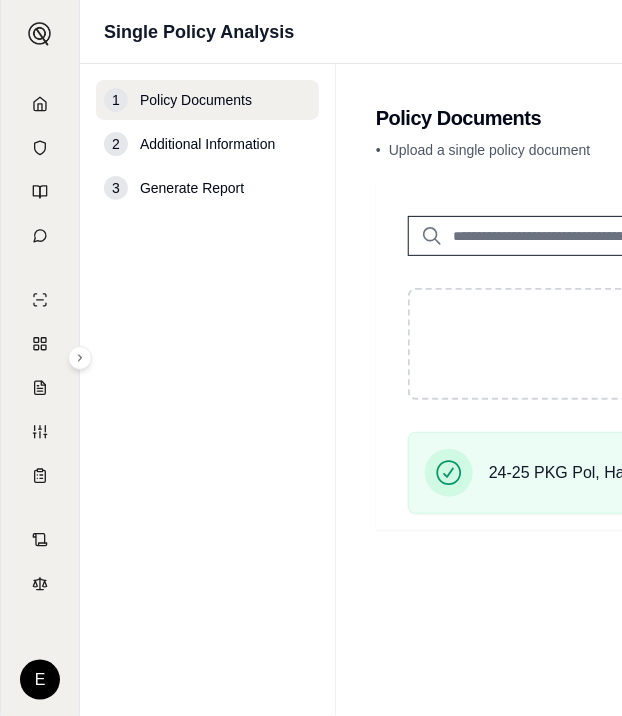 click on "Drop files here PDF format only 24-25 PKG Pol, Hanover, $54730, Blue Pacific.pdf Policy Remove" at bounding box center [818, 394] 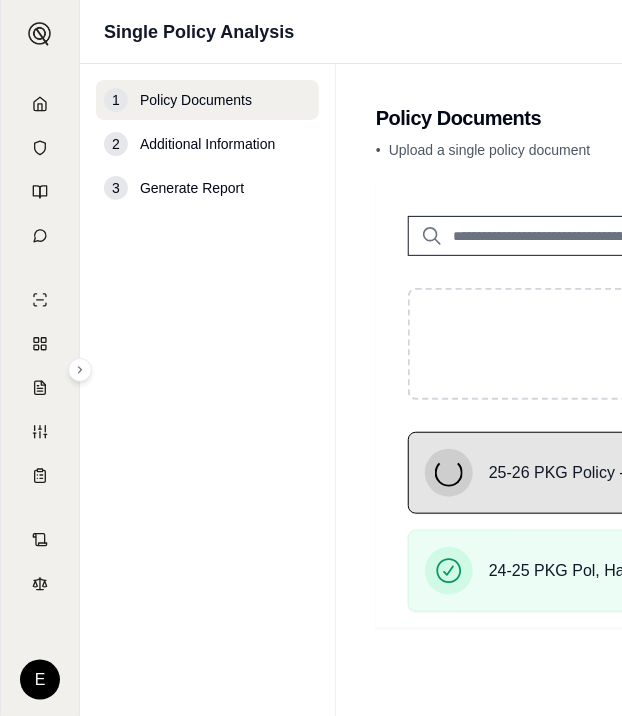 click on "1 Policy Documents 2 Additional Information 3 Generate Report" at bounding box center [208, 402] 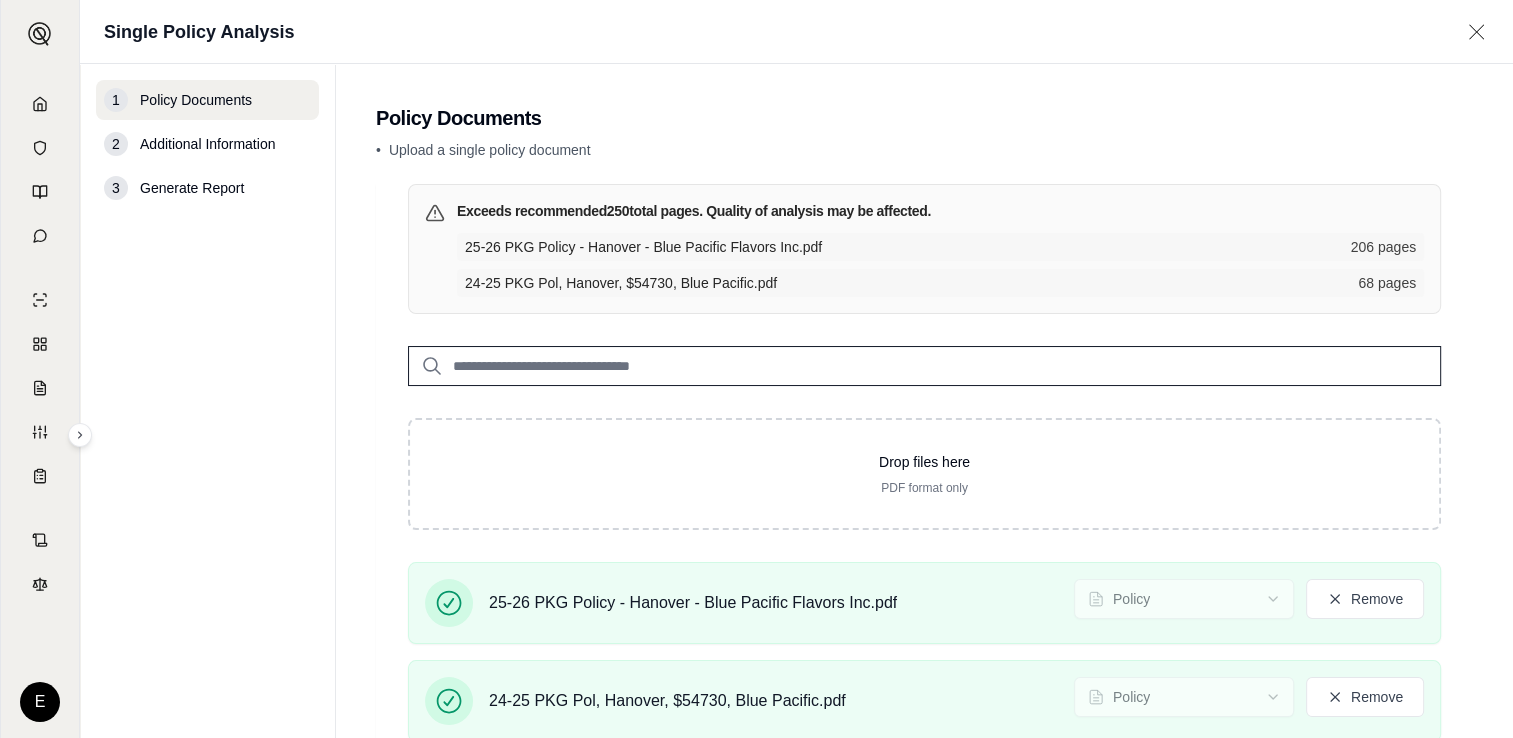 click at bounding box center [924, 366] 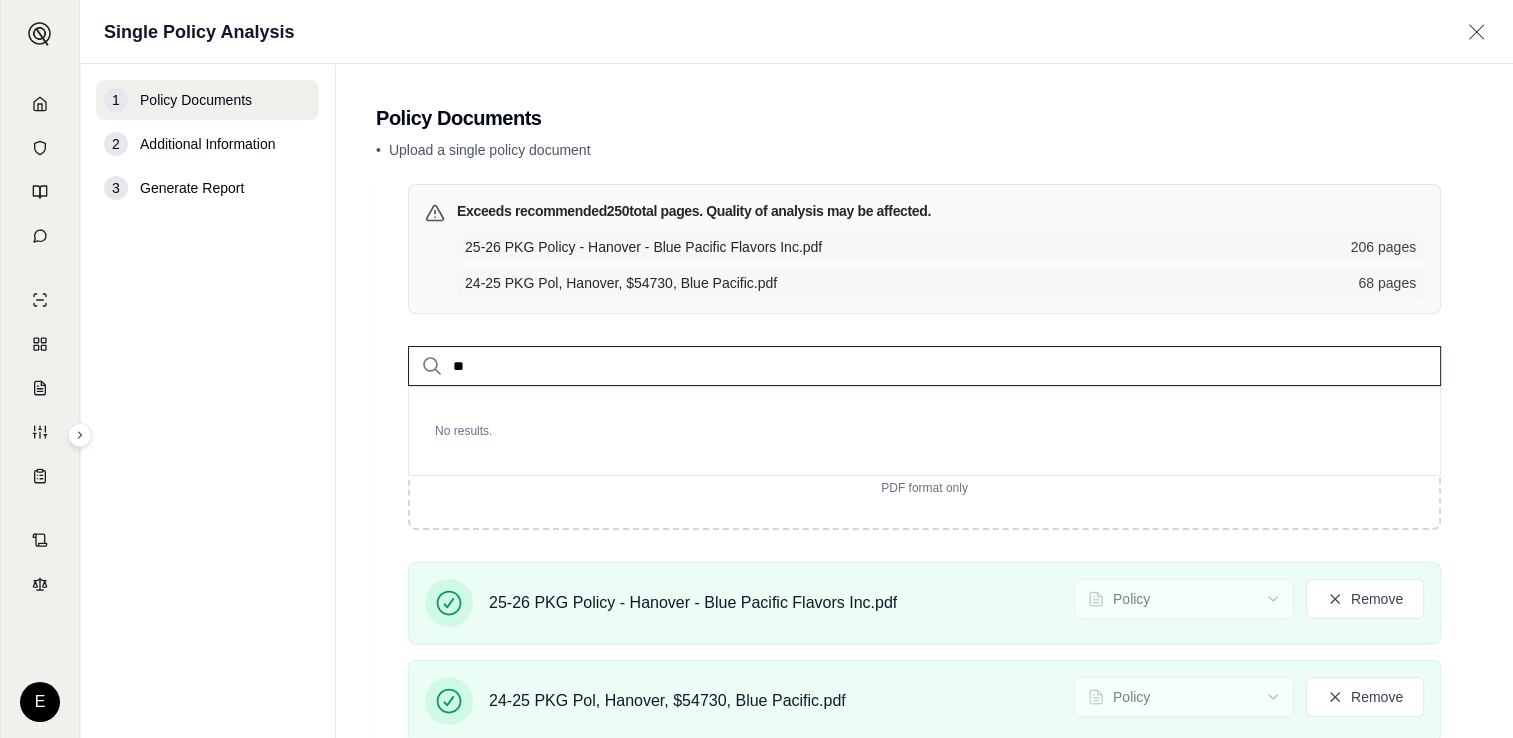 type on "*" 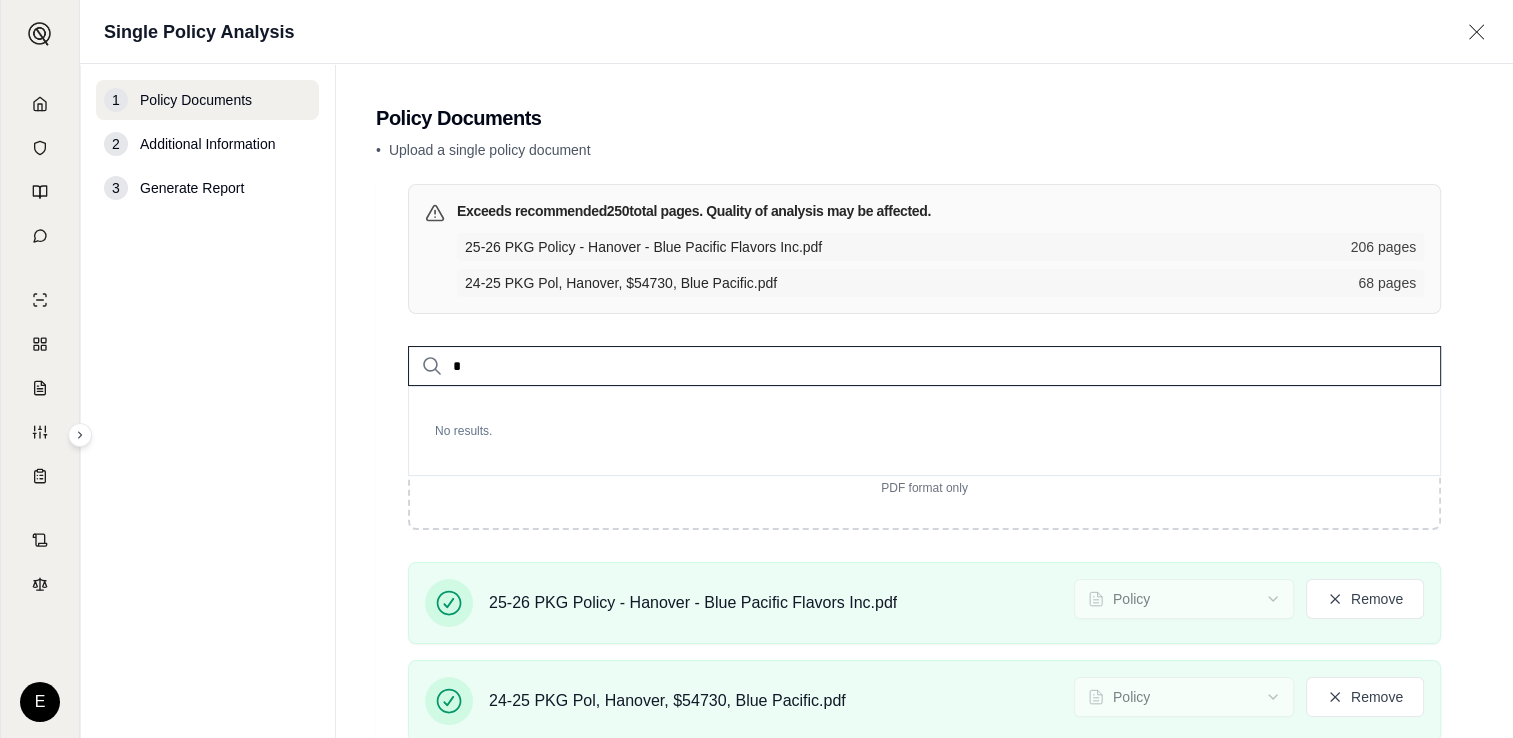 type 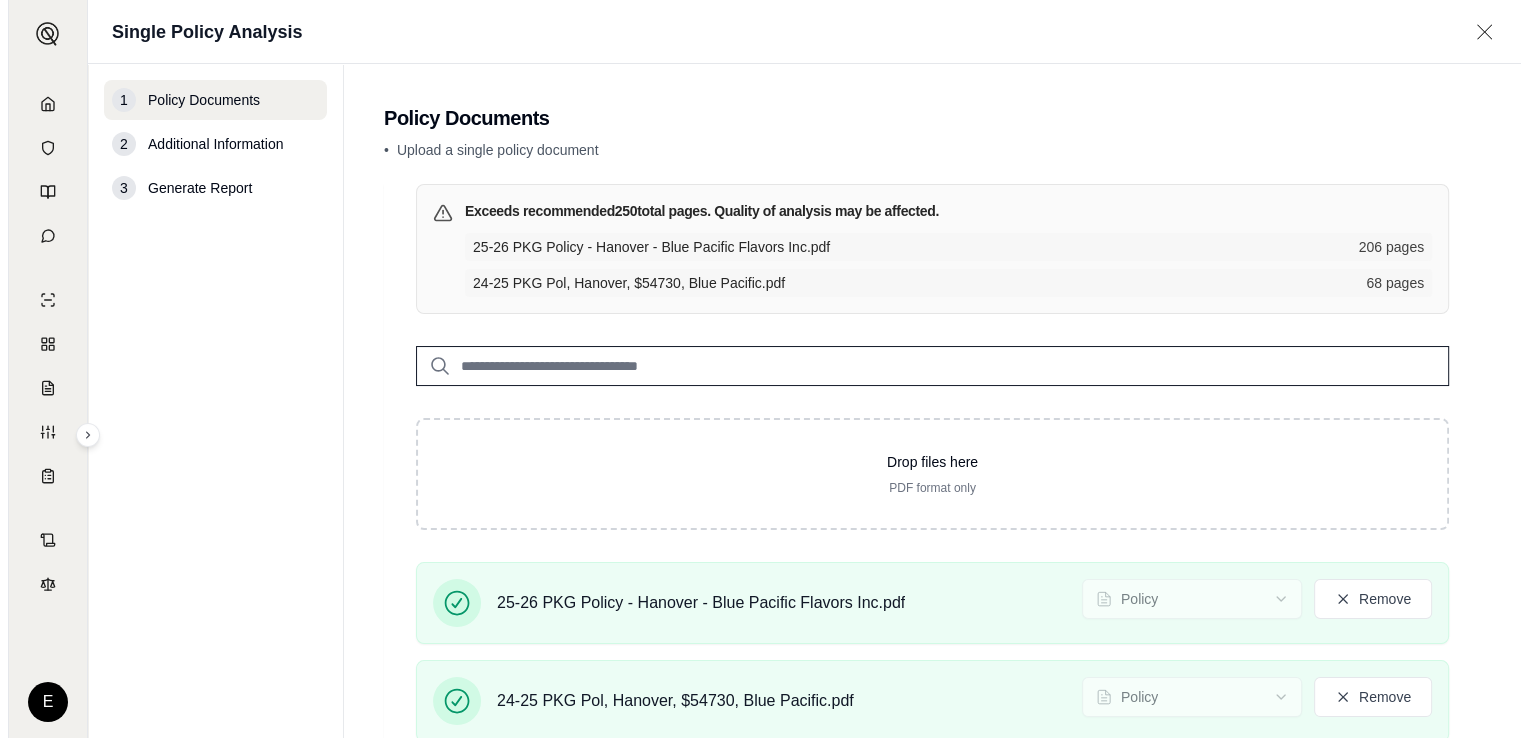 scroll, scrollTop: 129, scrollLeft: 0, axis: vertical 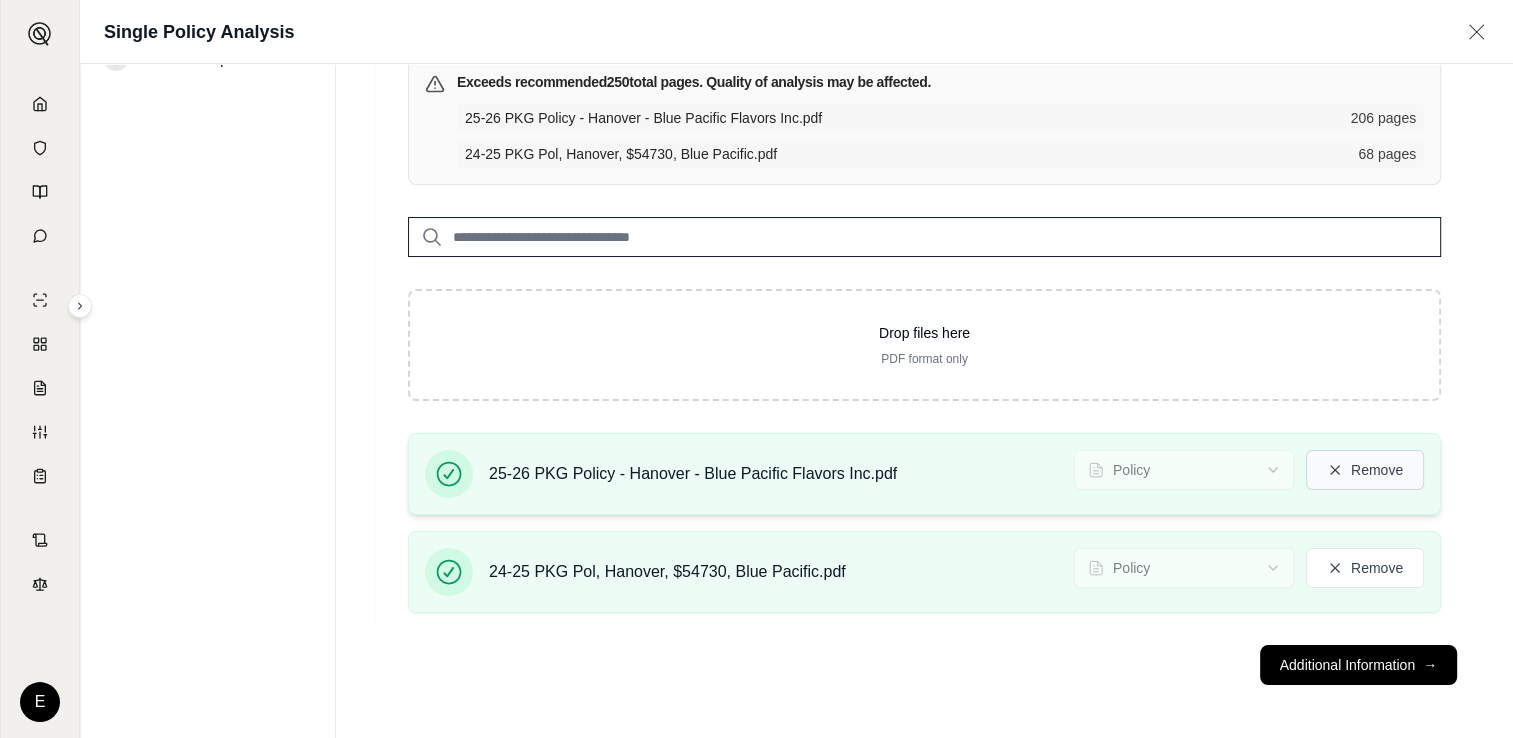 click on "Remove" at bounding box center [1365, 470] 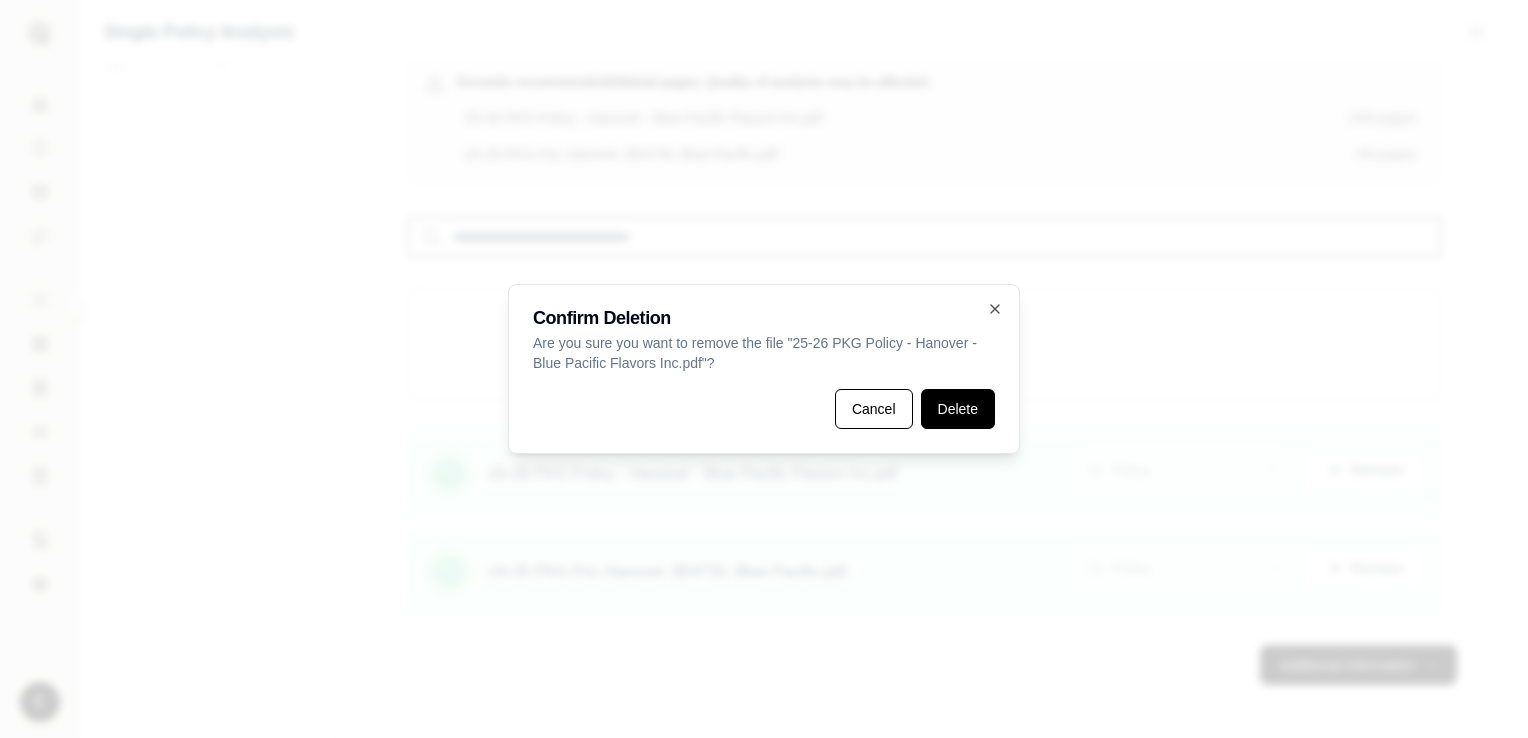 click on "Delete" at bounding box center [958, 409] 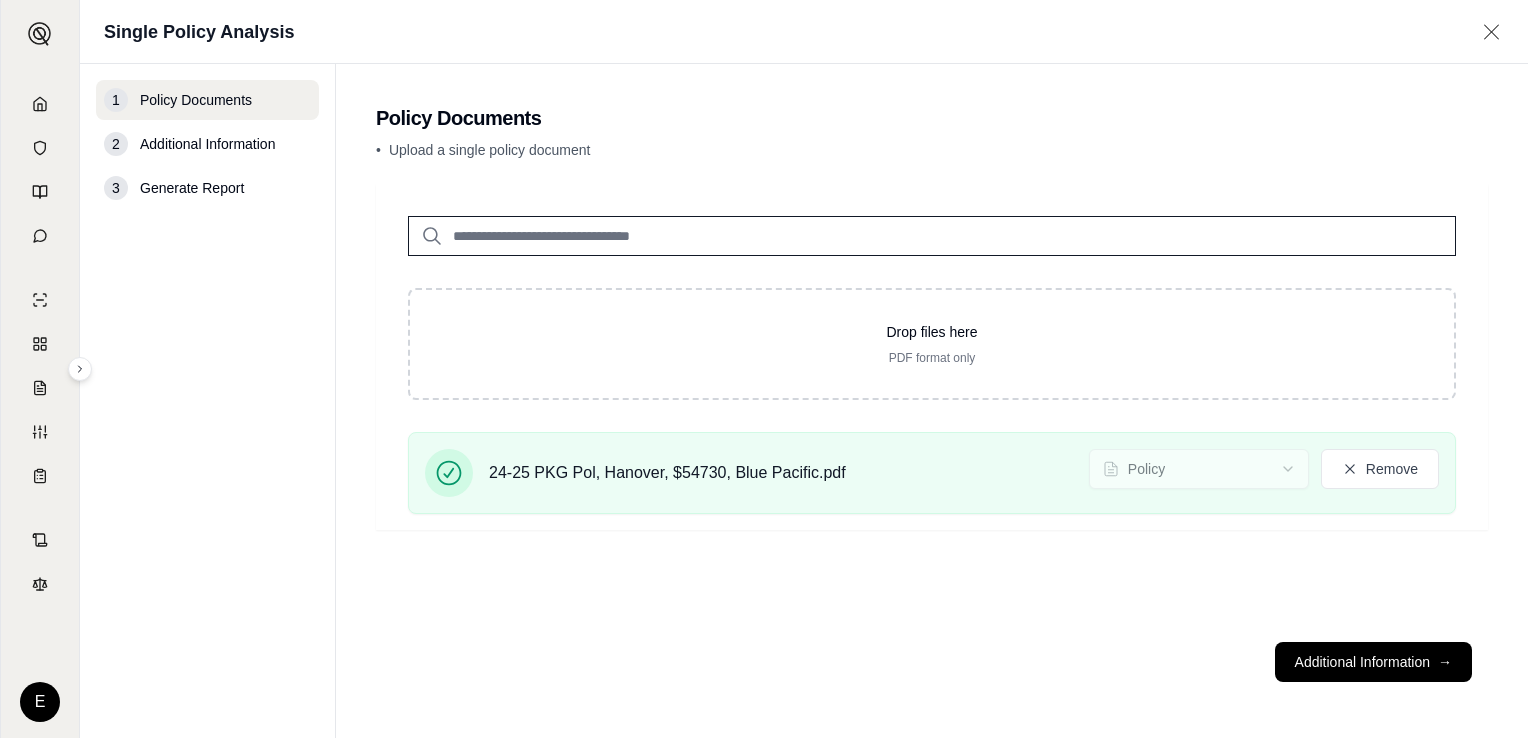 scroll, scrollTop: 0, scrollLeft: 0, axis: both 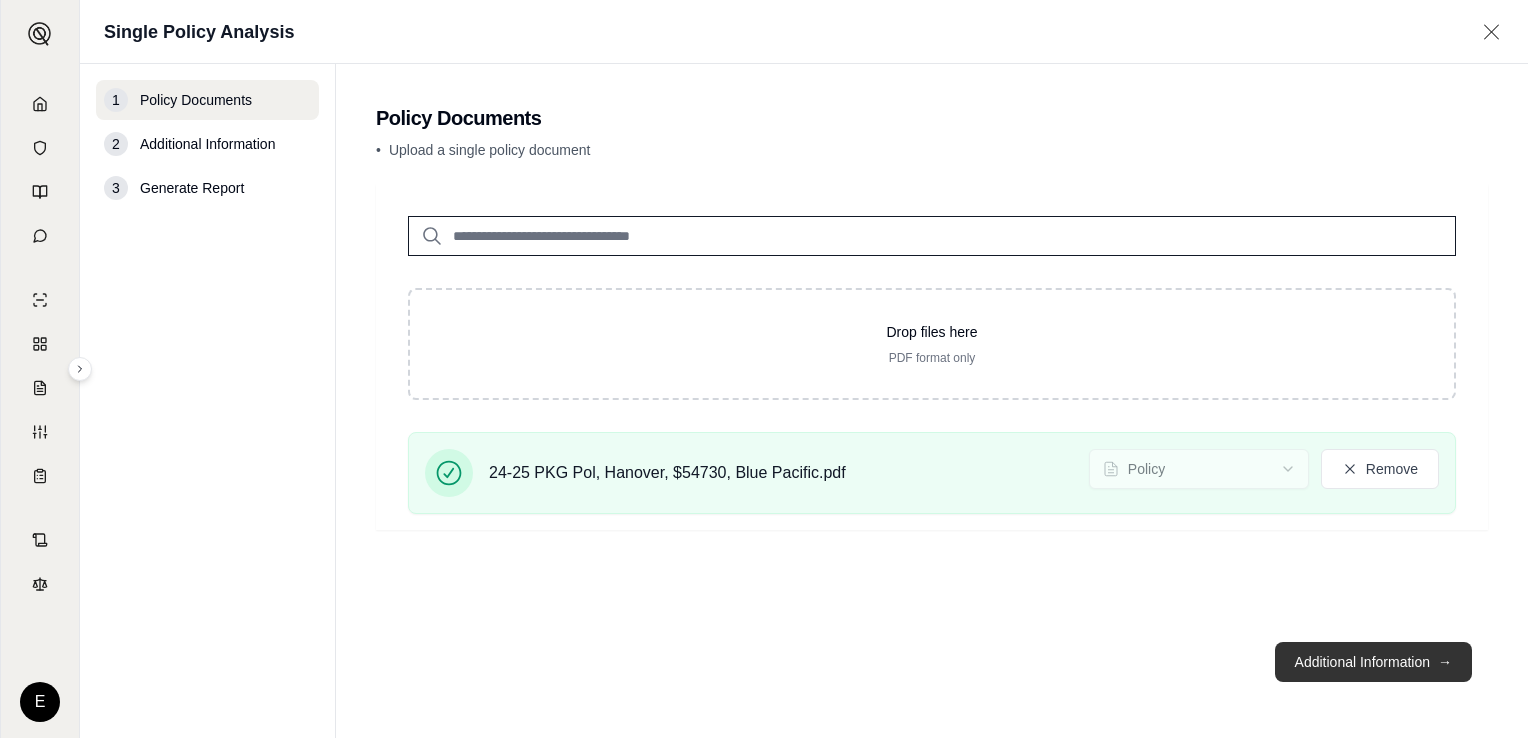 click on "Additional Information →" at bounding box center (1373, 662) 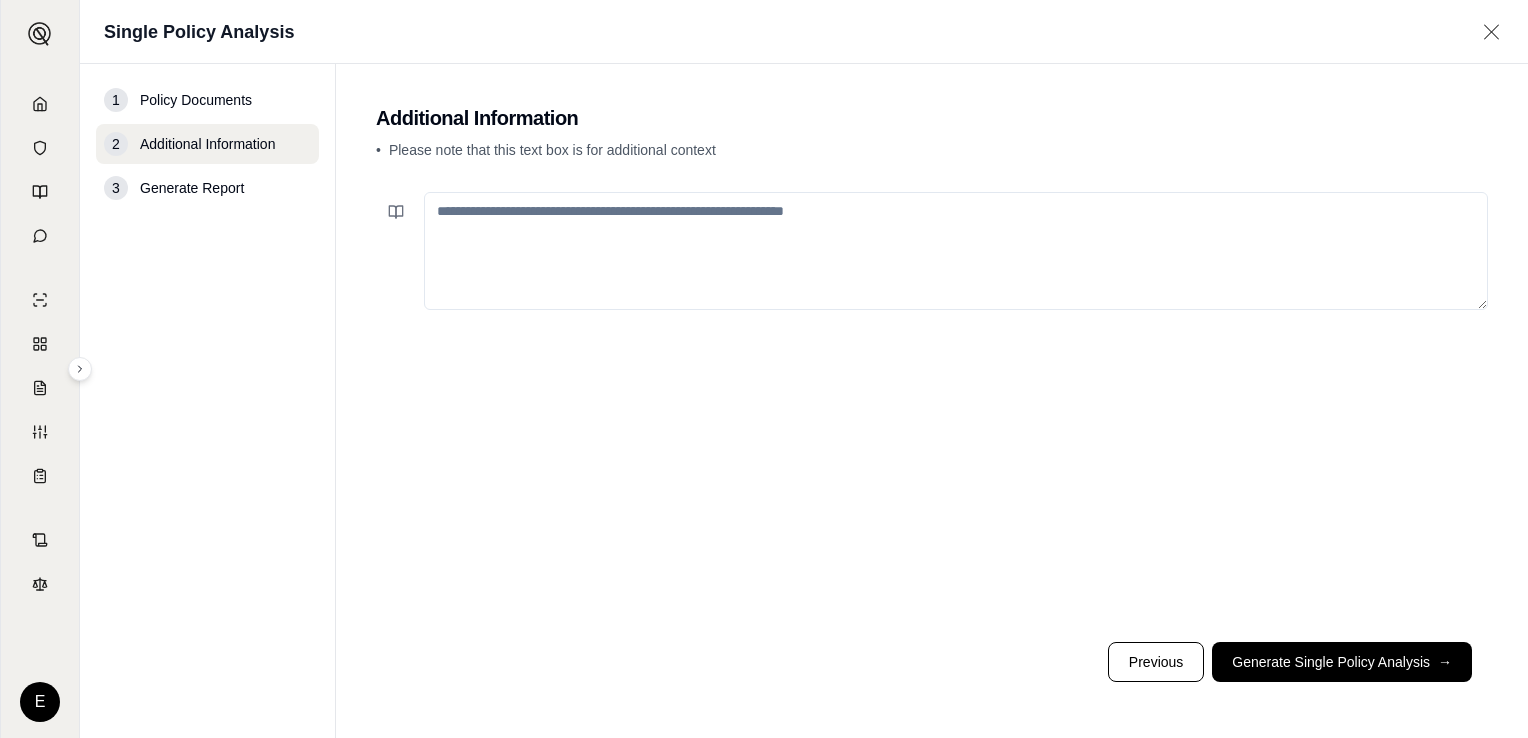 click at bounding box center [956, 251] 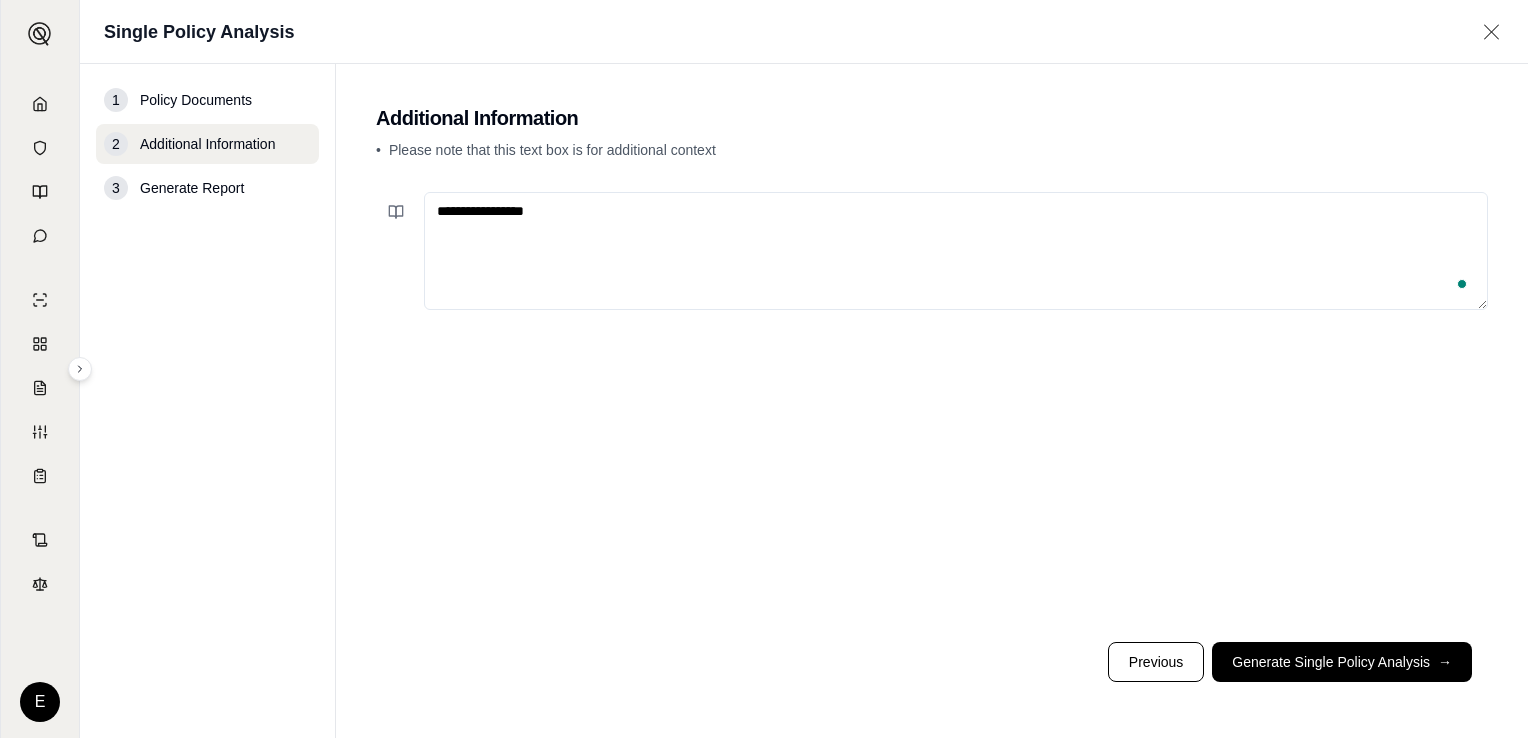 paste on "**********" 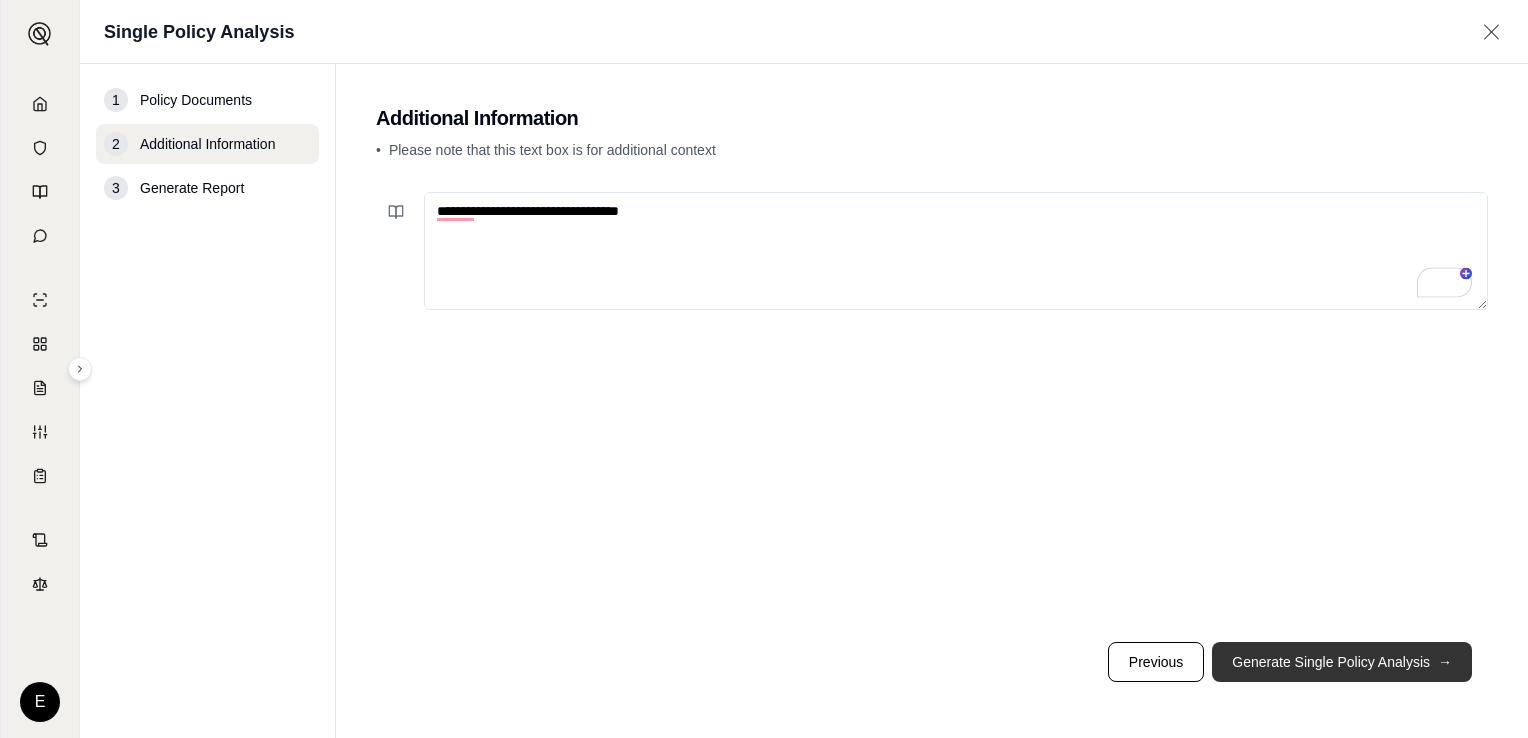 type on "**********" 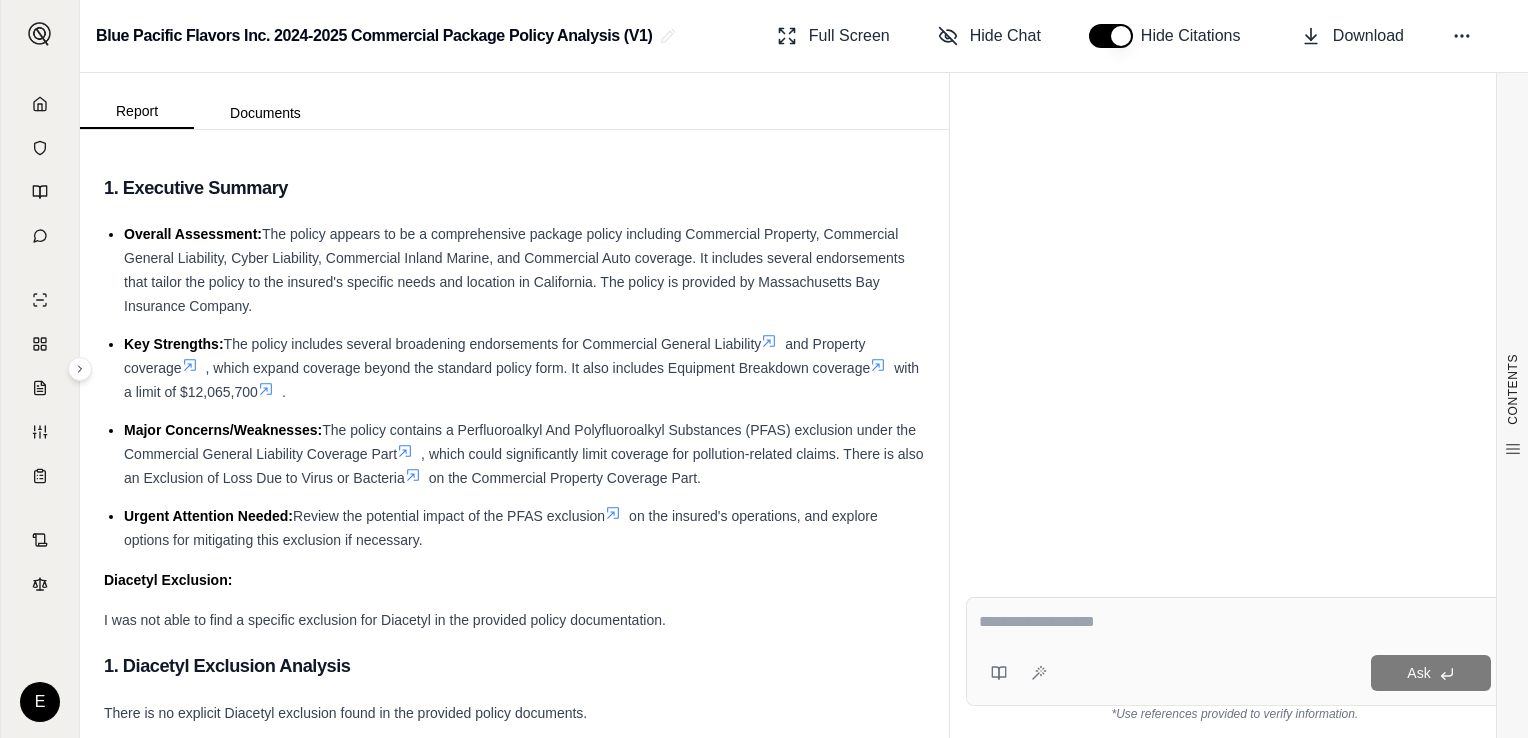scroll, scrollTop: 0, scrollLeft: 0, axis: both 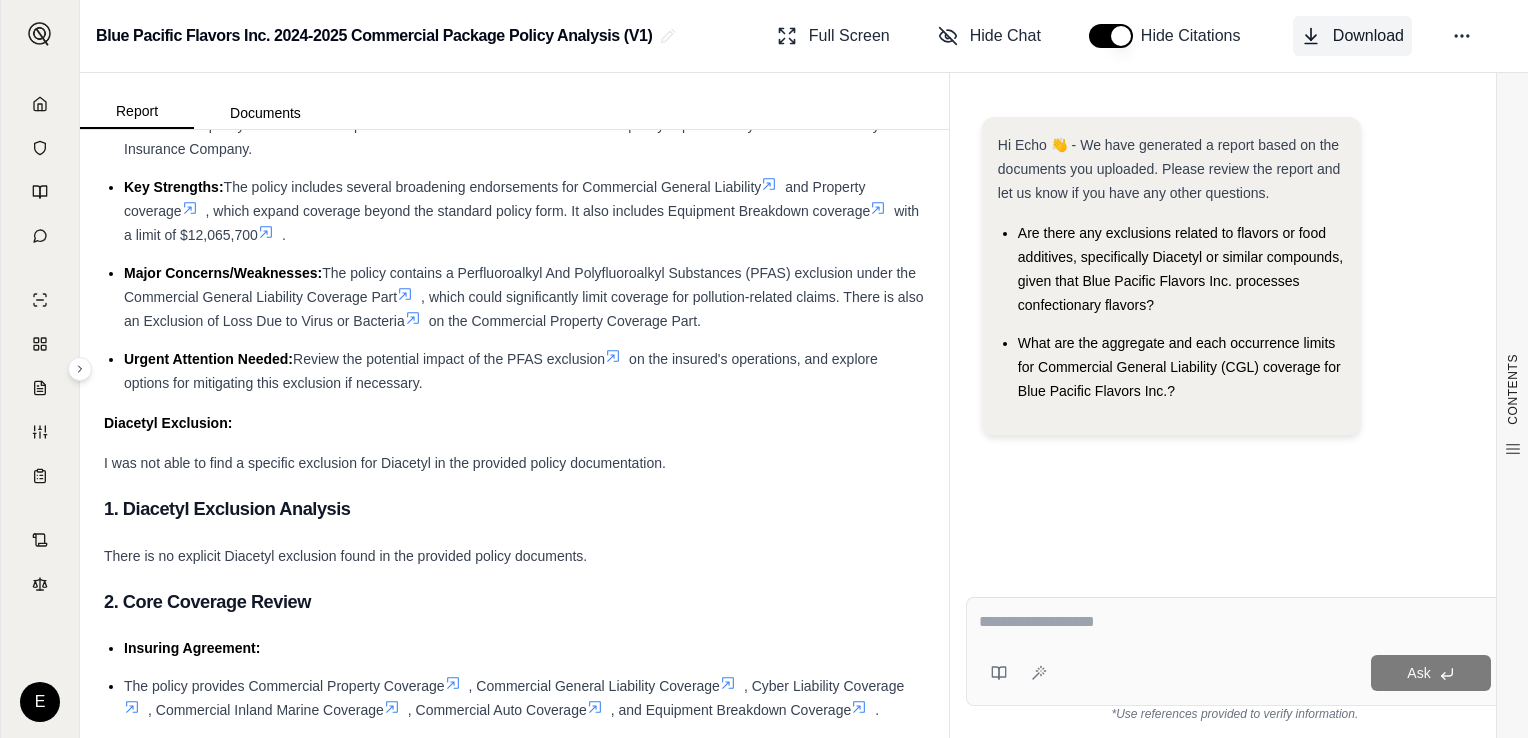 click 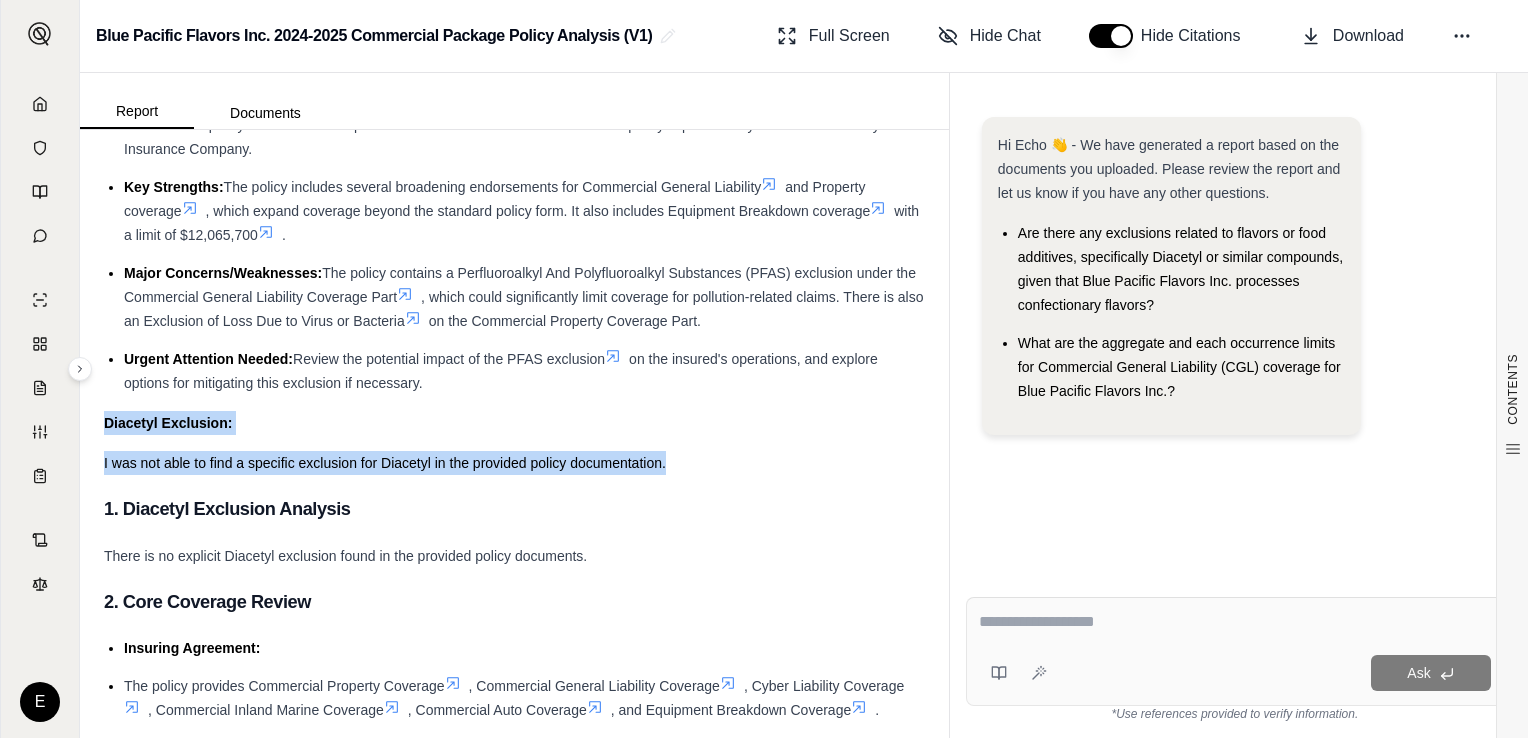 drag, startPoint x: 104, startPoint y: 411, endPoint x: 682, endPoint y: 464, distance: 580.42487 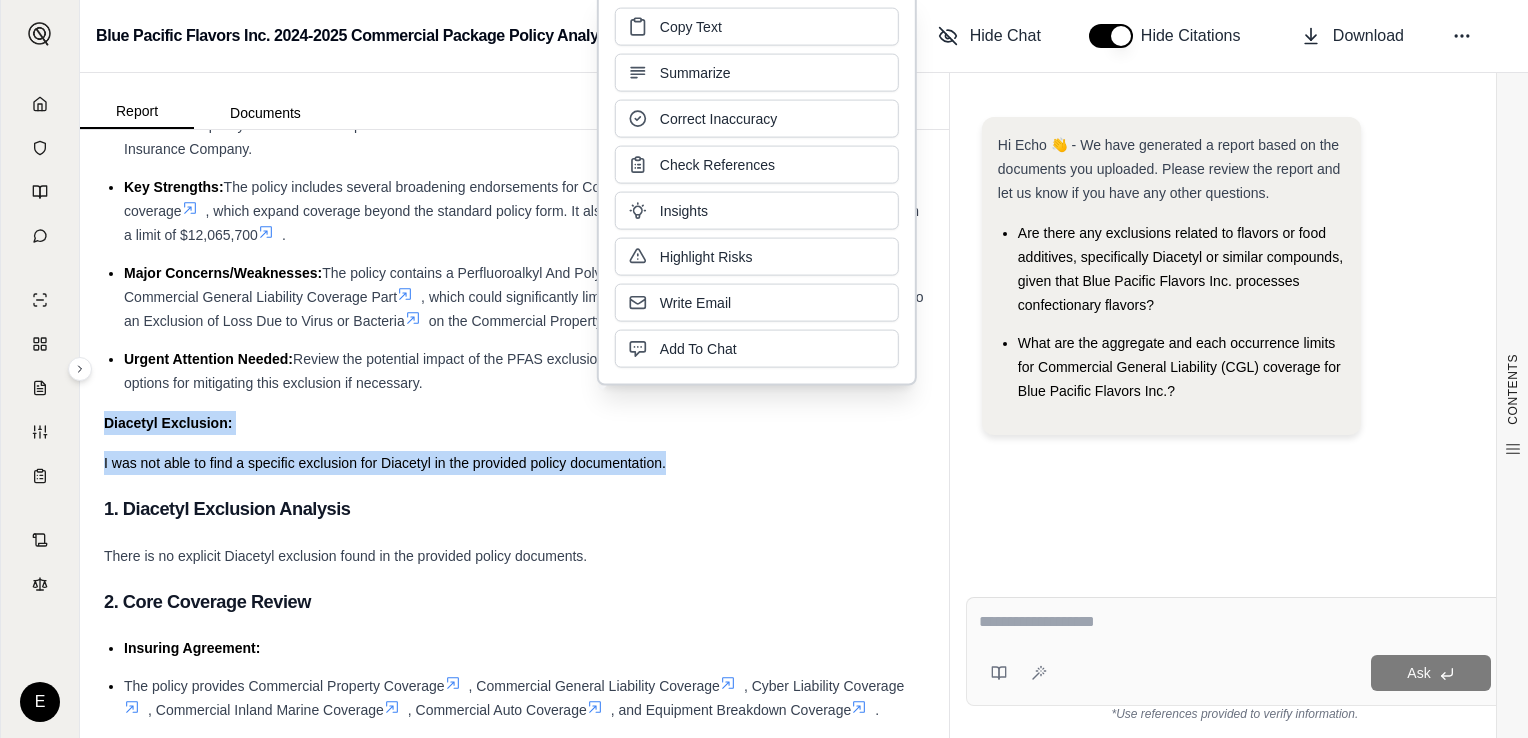 type 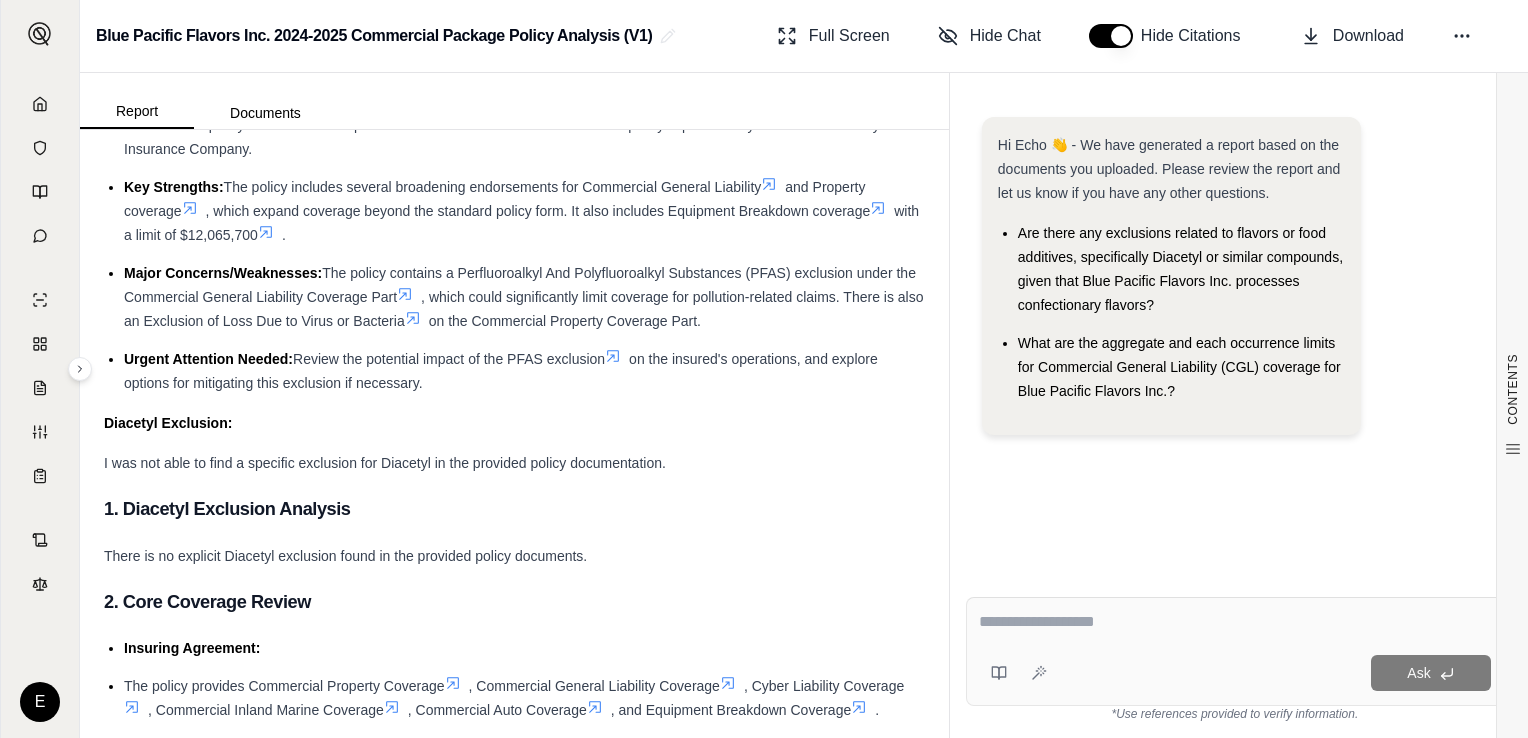 click on "Ask *Use references provided to verify information." at bounding box center (1235, 659) 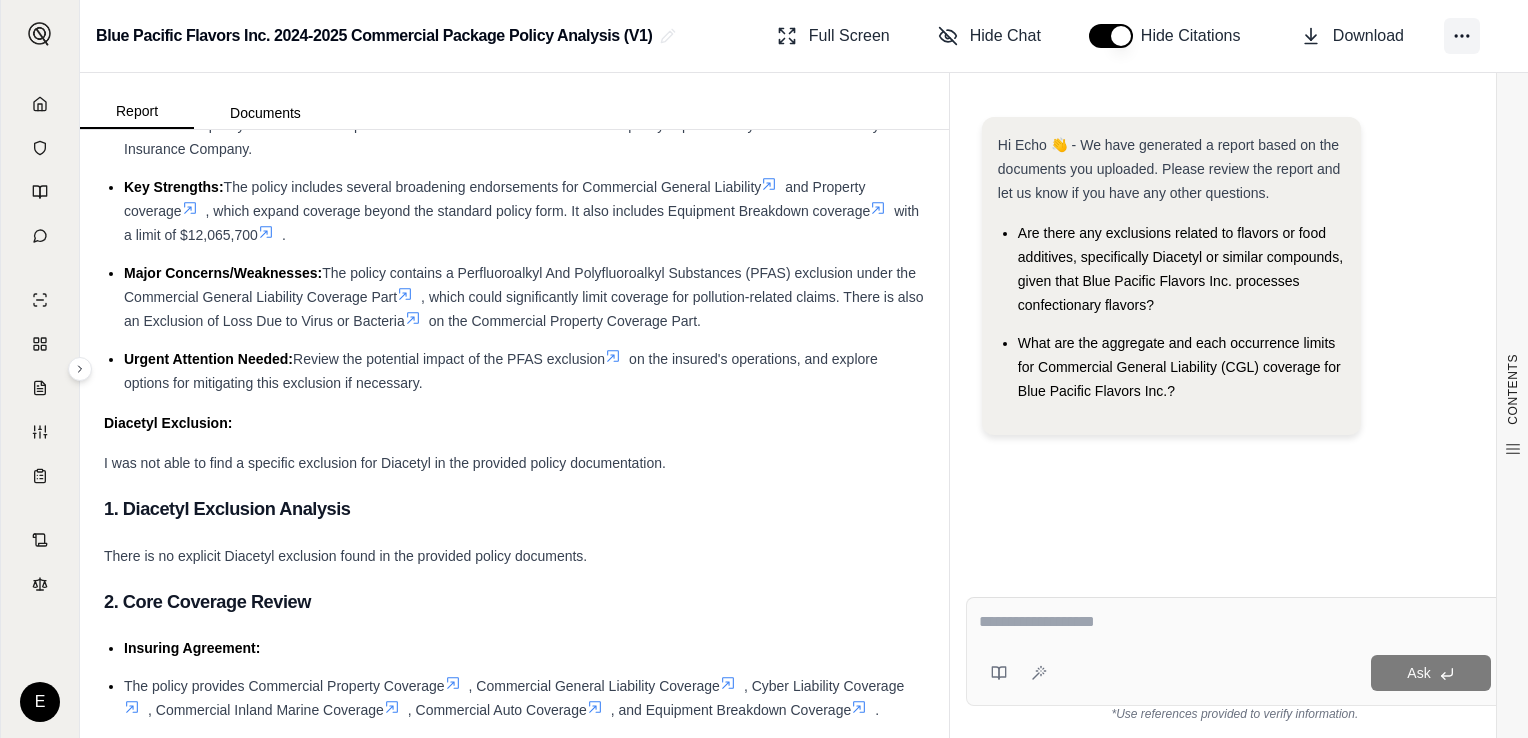 click at bounding box center [1462, 36] 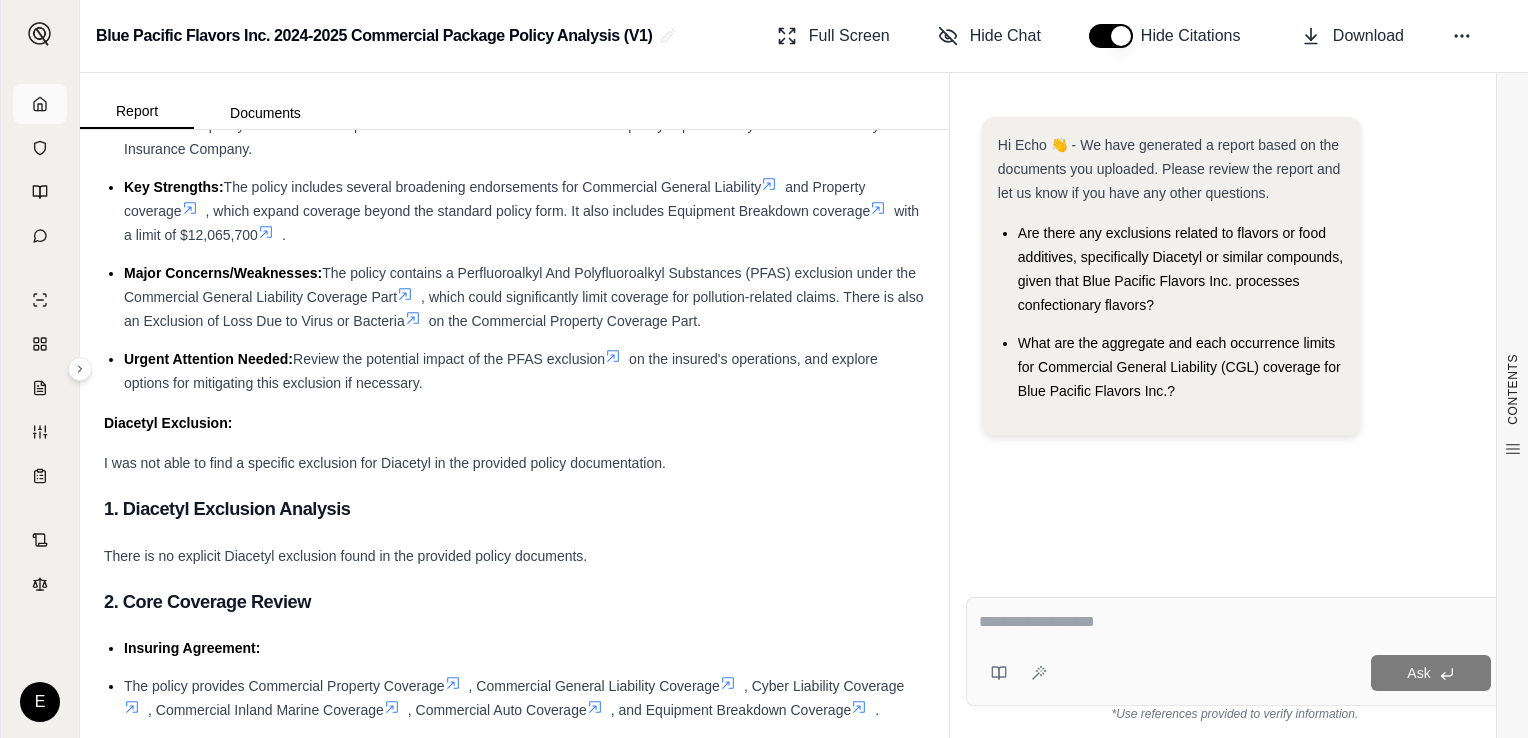 click at bounding box center [40, 104] 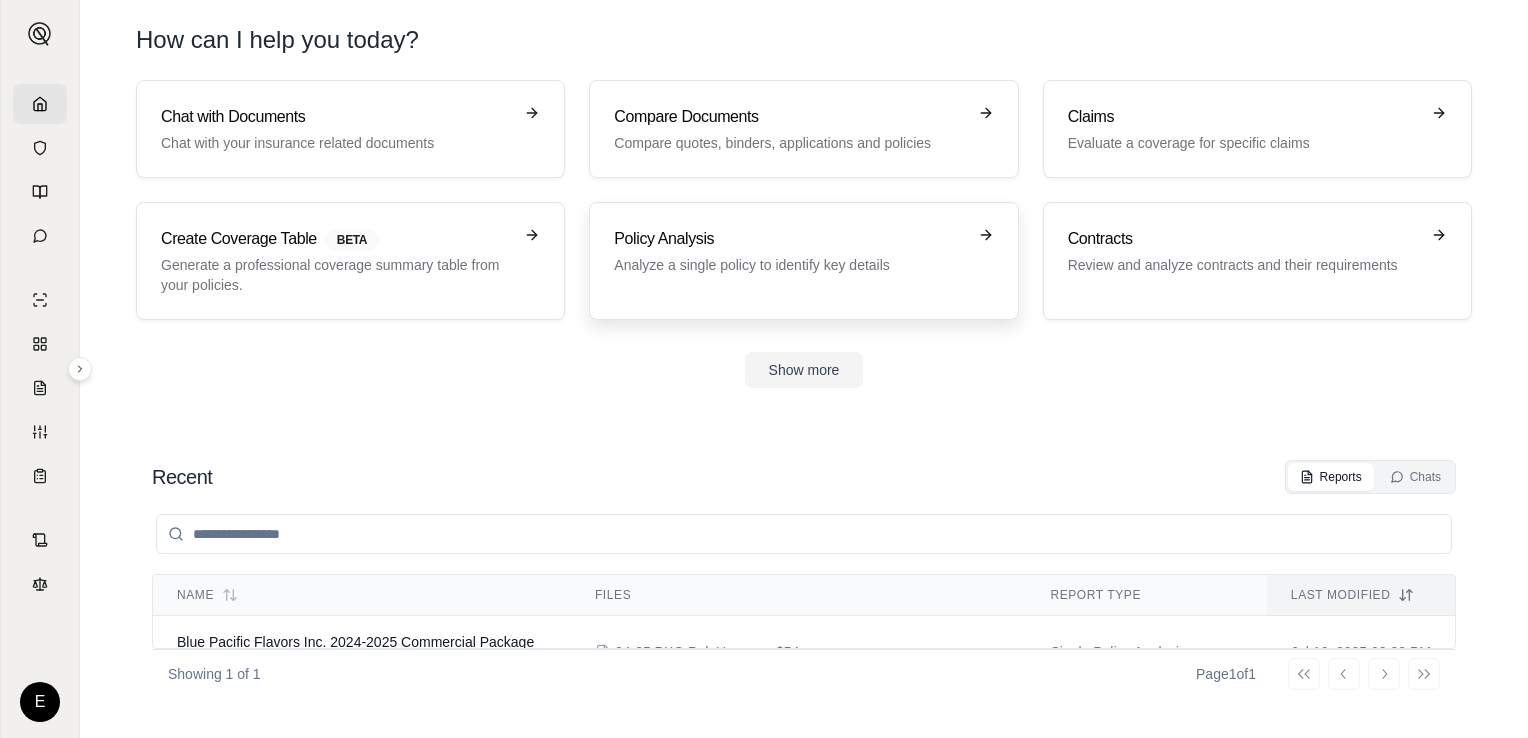 click on "Analyze a single policy to identify key details" at bounding box center (789, 265) 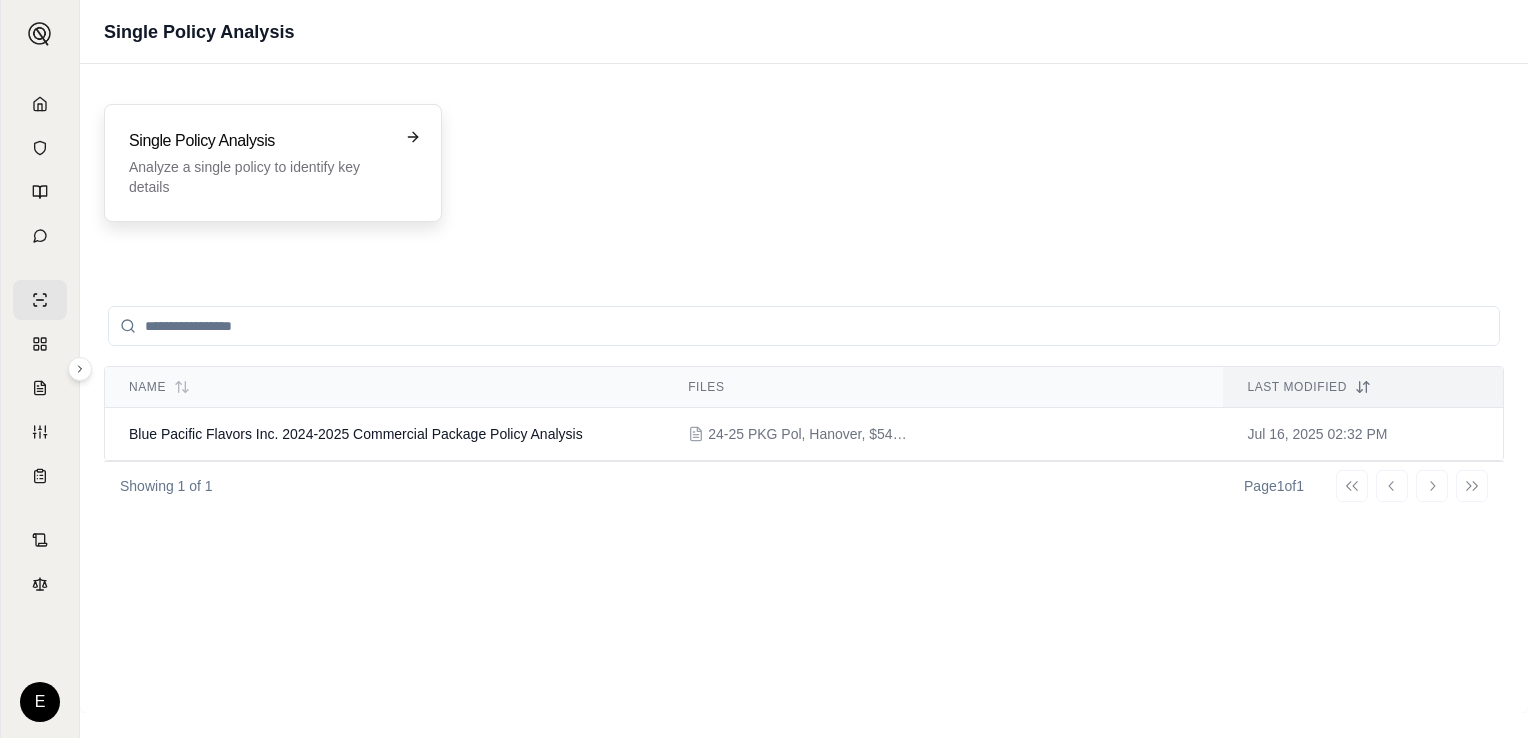 click on "Analyze a single policy to identify key details" at bounding box center (259, 177) 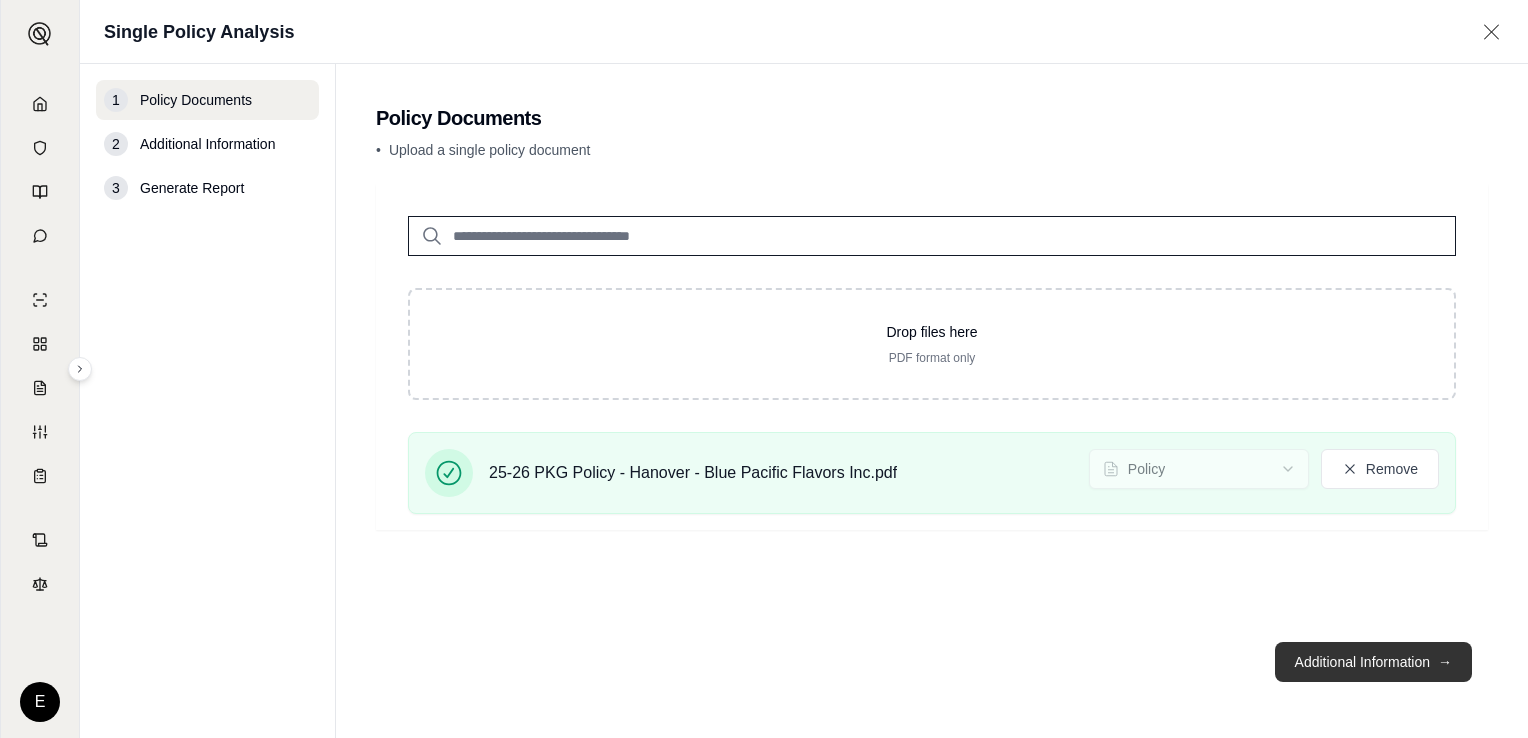 click on "Additional Information →" at bounding box center (1373, 662) 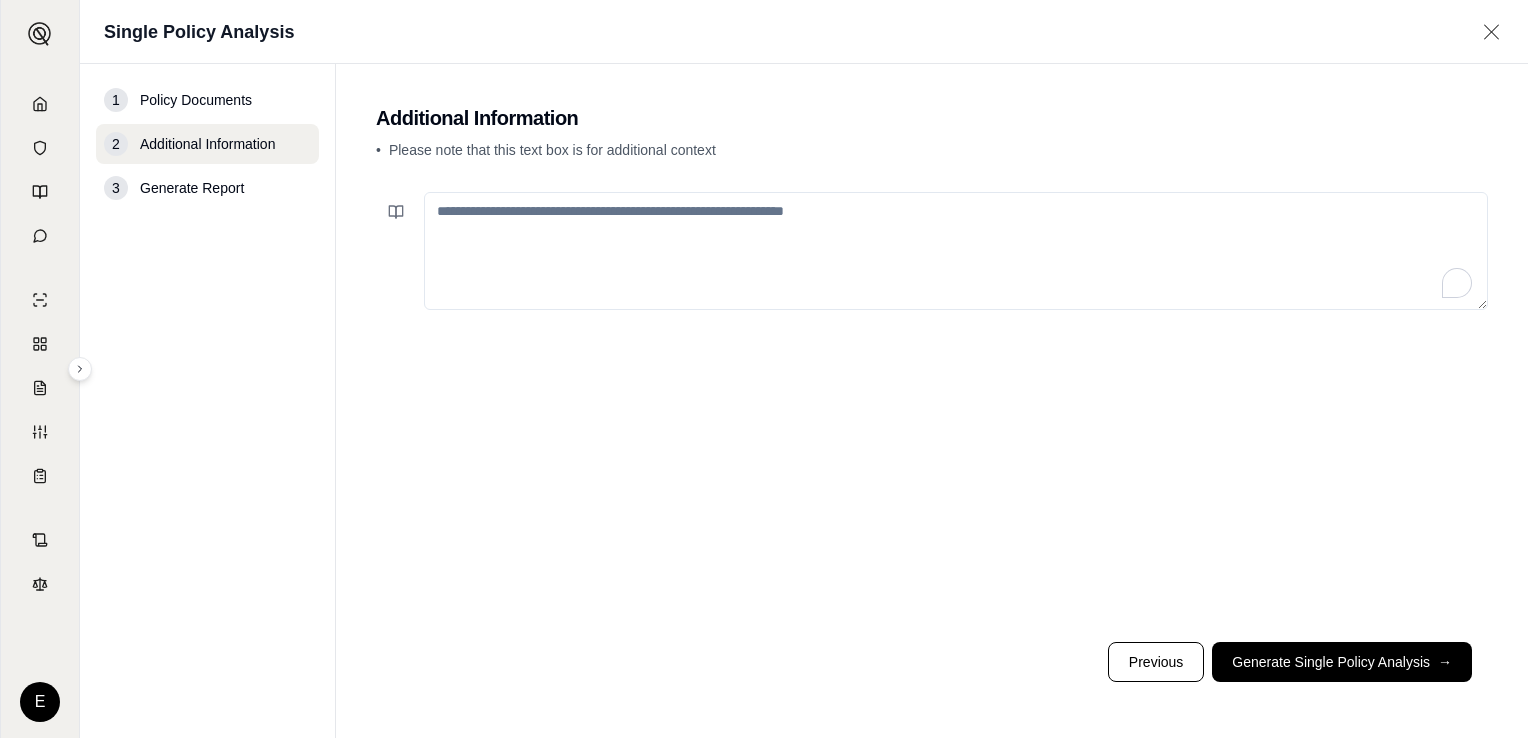 click at bounding box center (956, 251) 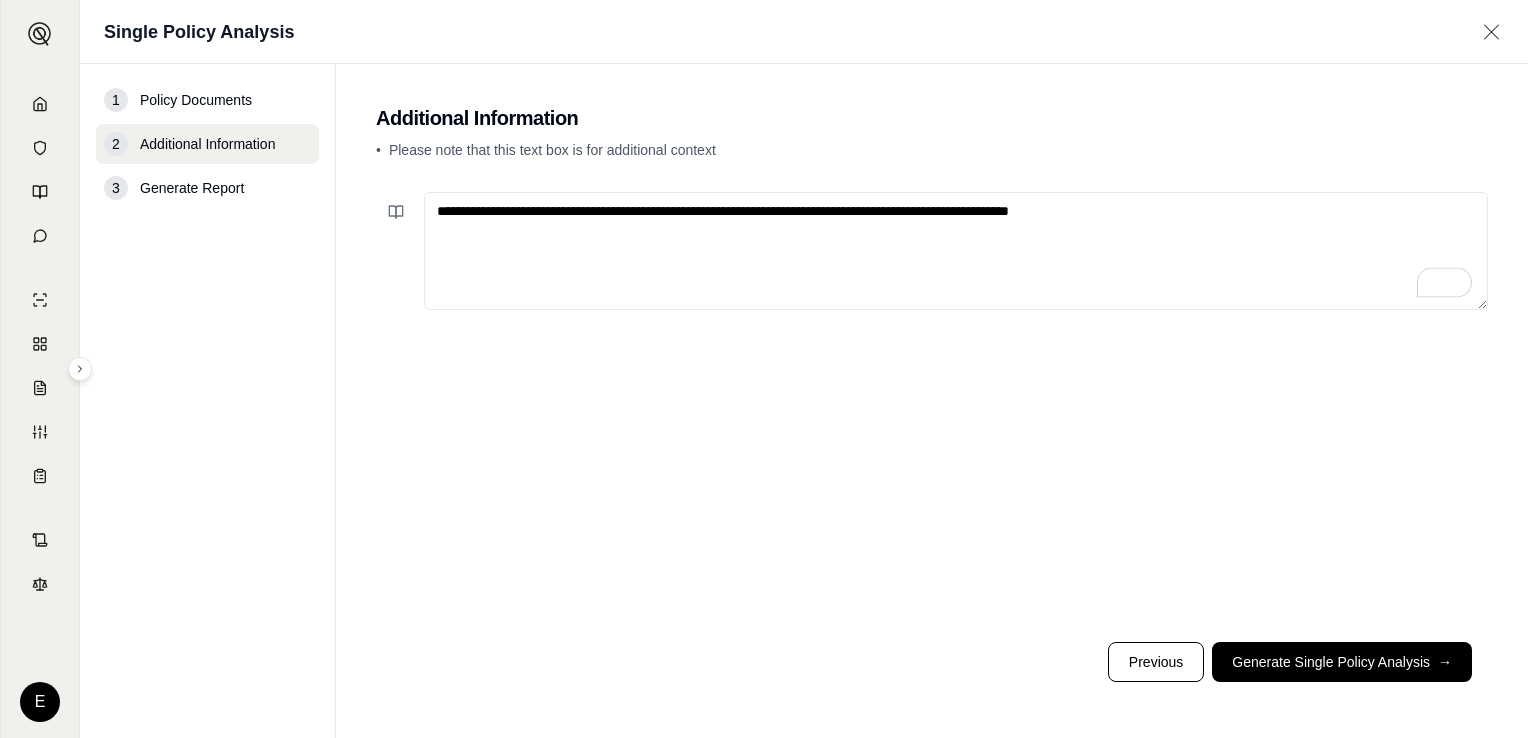 click on "**********" at bounding box center [956, 251] 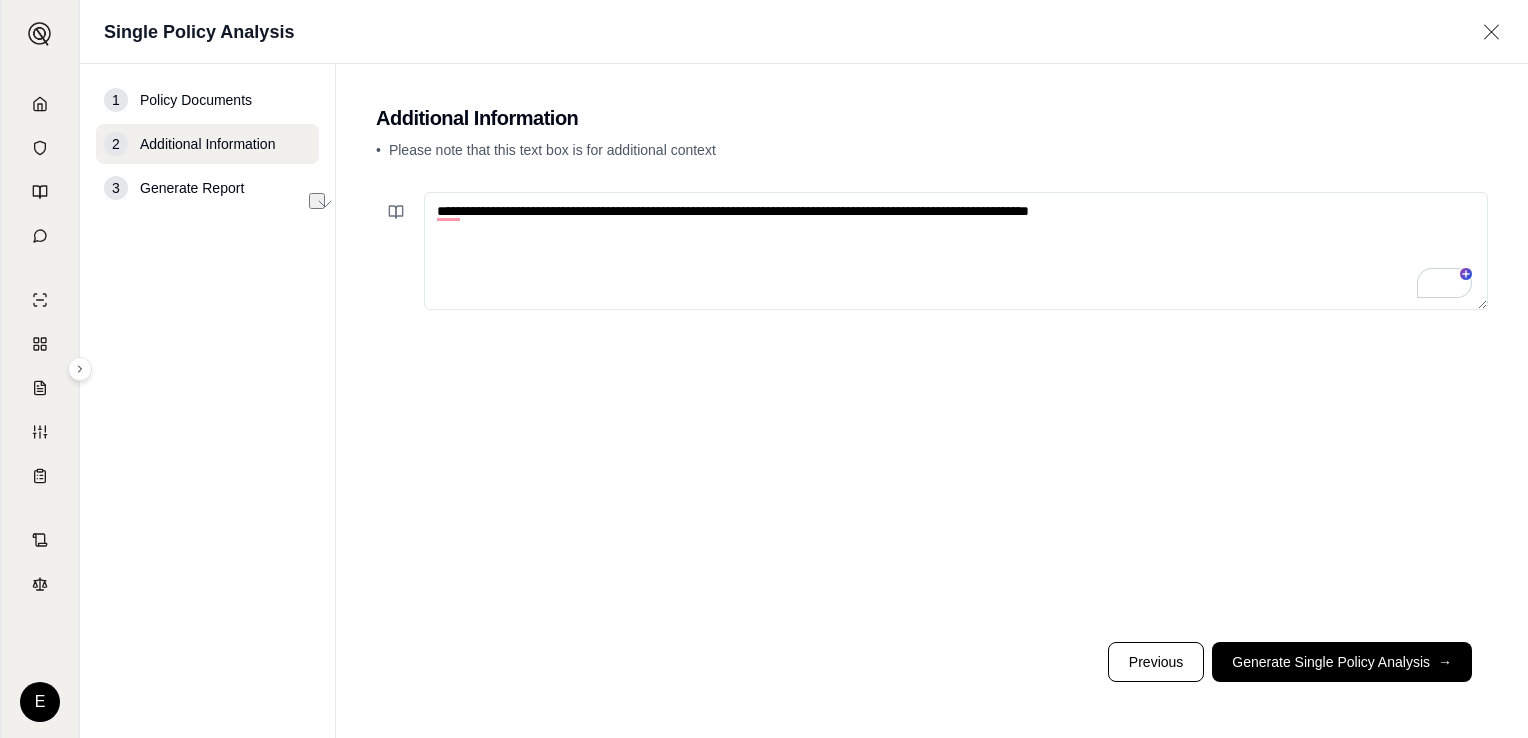 drag, startPoint x: 573, startPoint y: 211, endPoint x: 1144, endPoint y: 168, distance: 572.6168 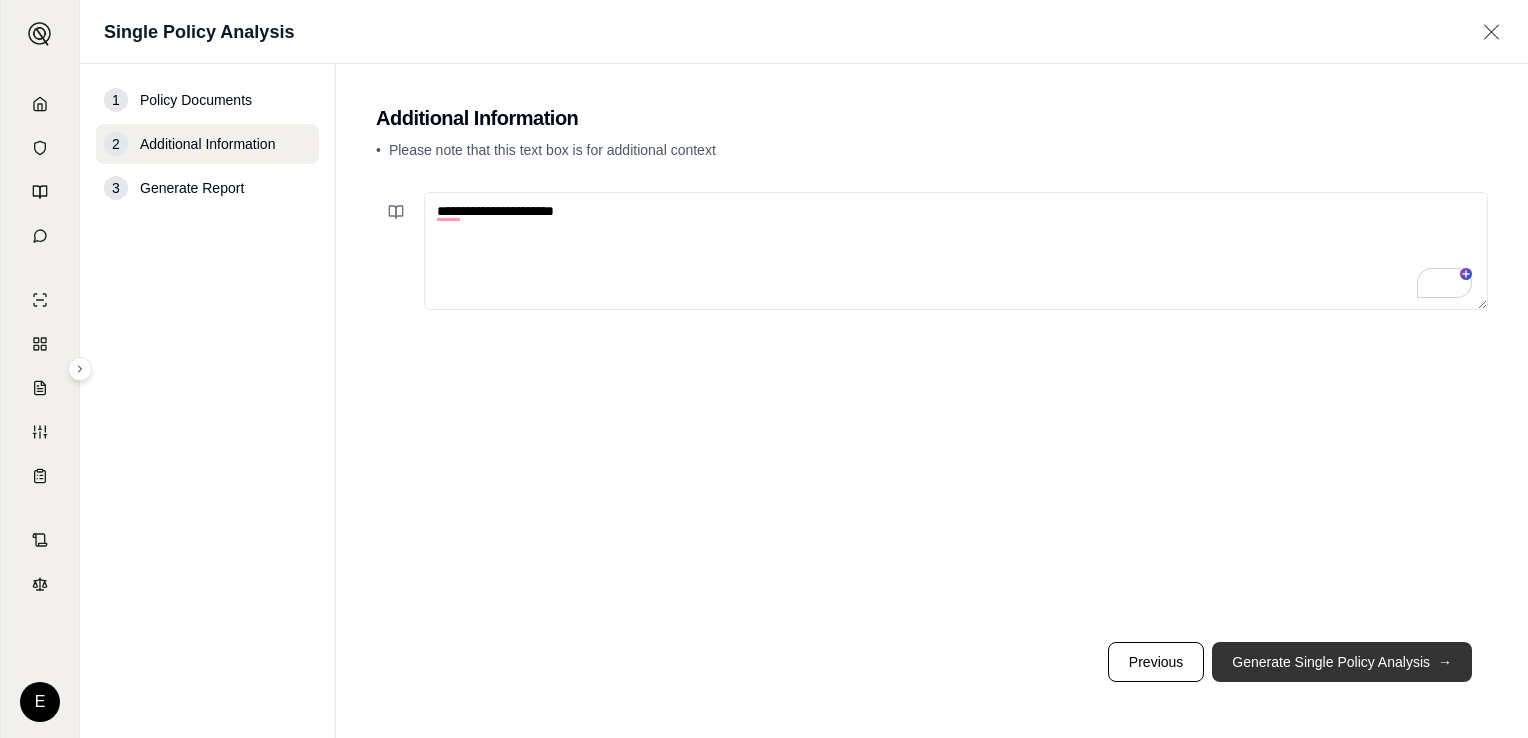 type on "**********" 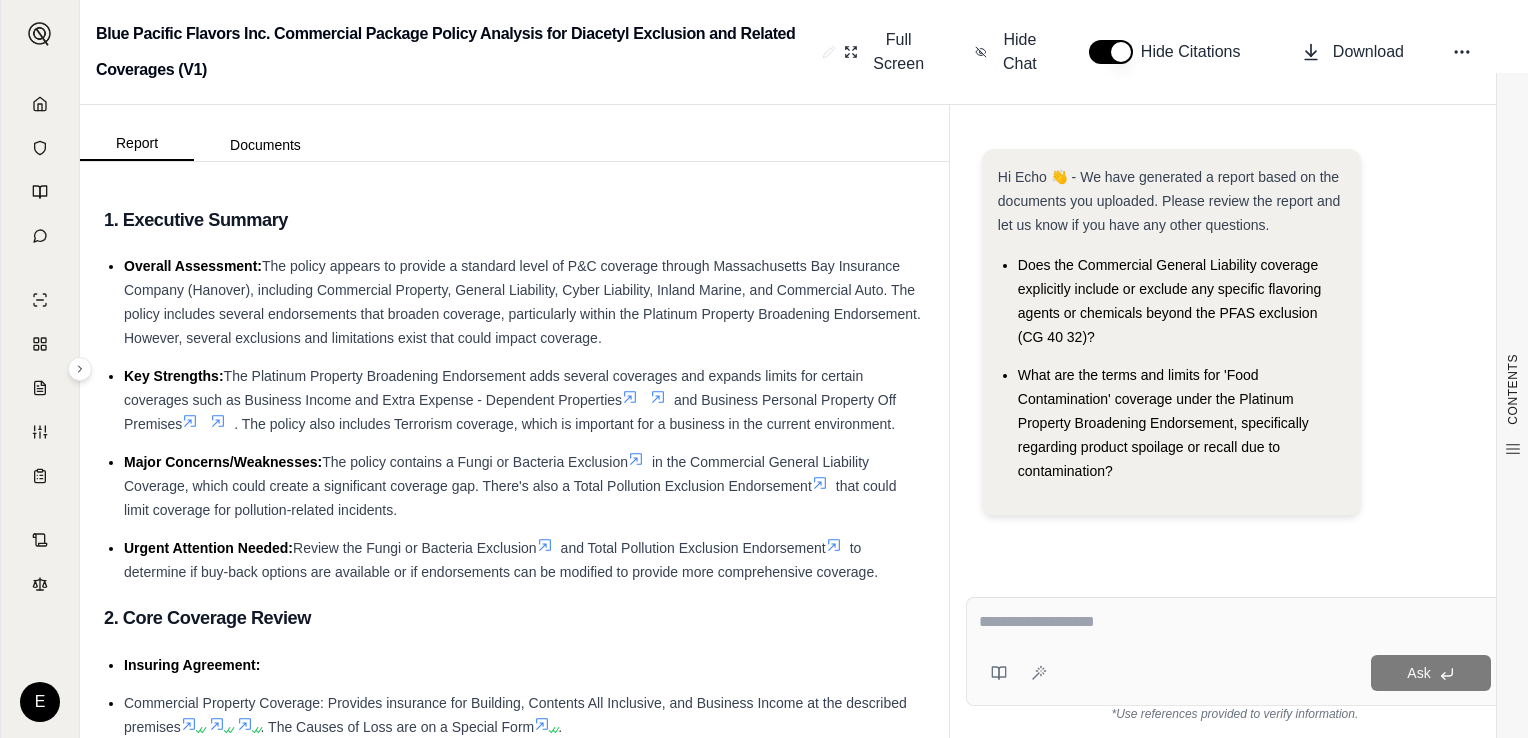 drag, startPoint x: 932, startPoint y: 200, endPoint x: 938, endPoint y: 226, distance: 26.683329 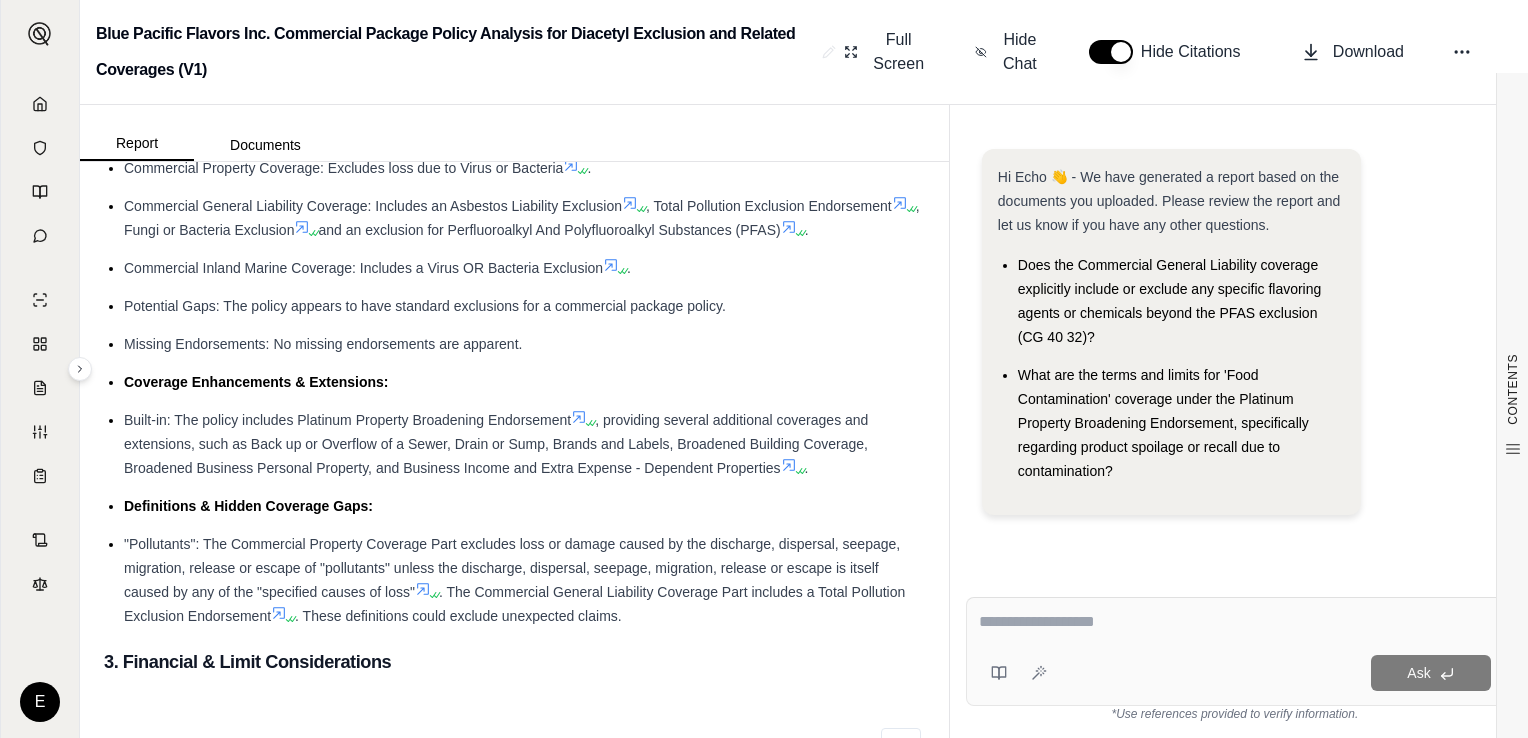 scroll, scrollTop: 924, scrollLeft: 0, axis: vertical 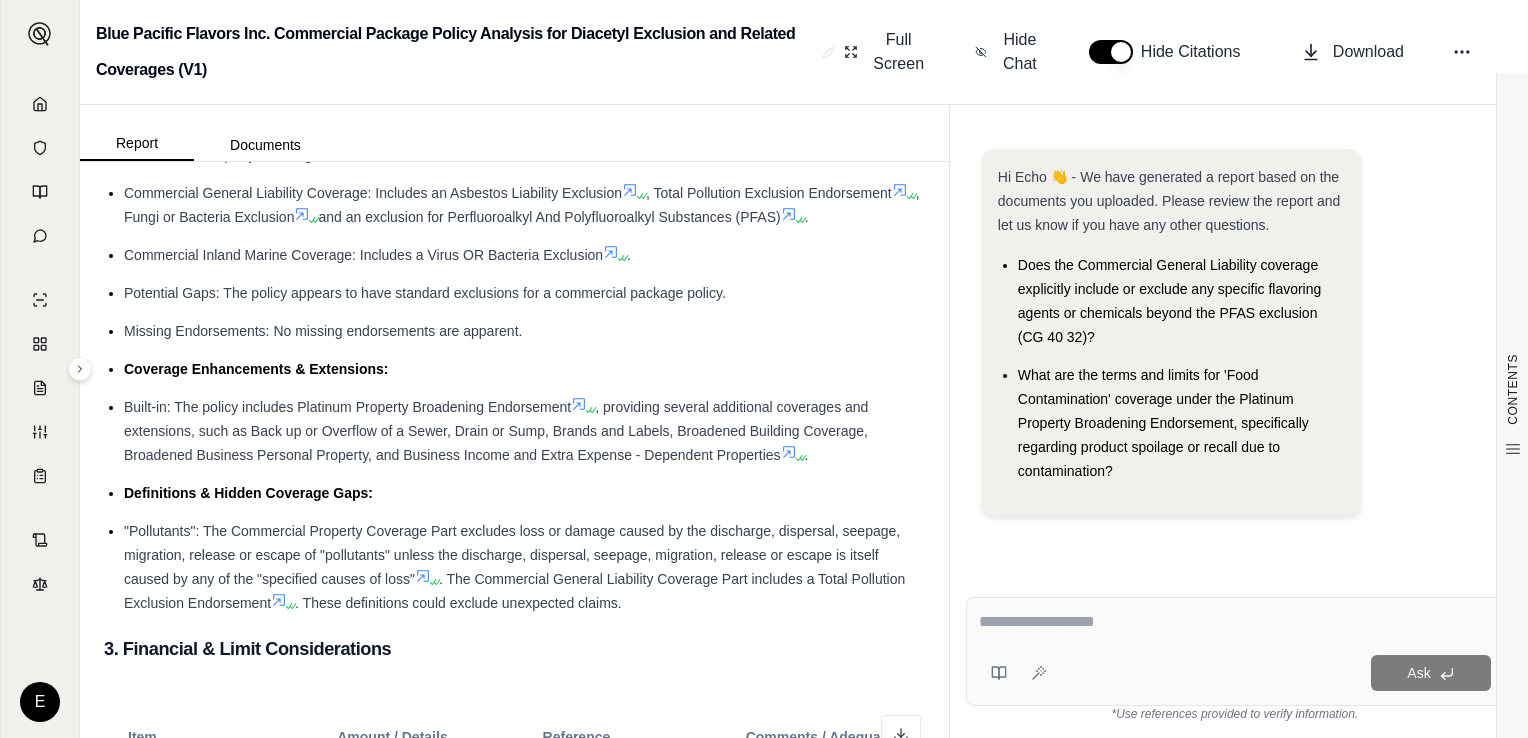 click at bounding box center (1235, 622) 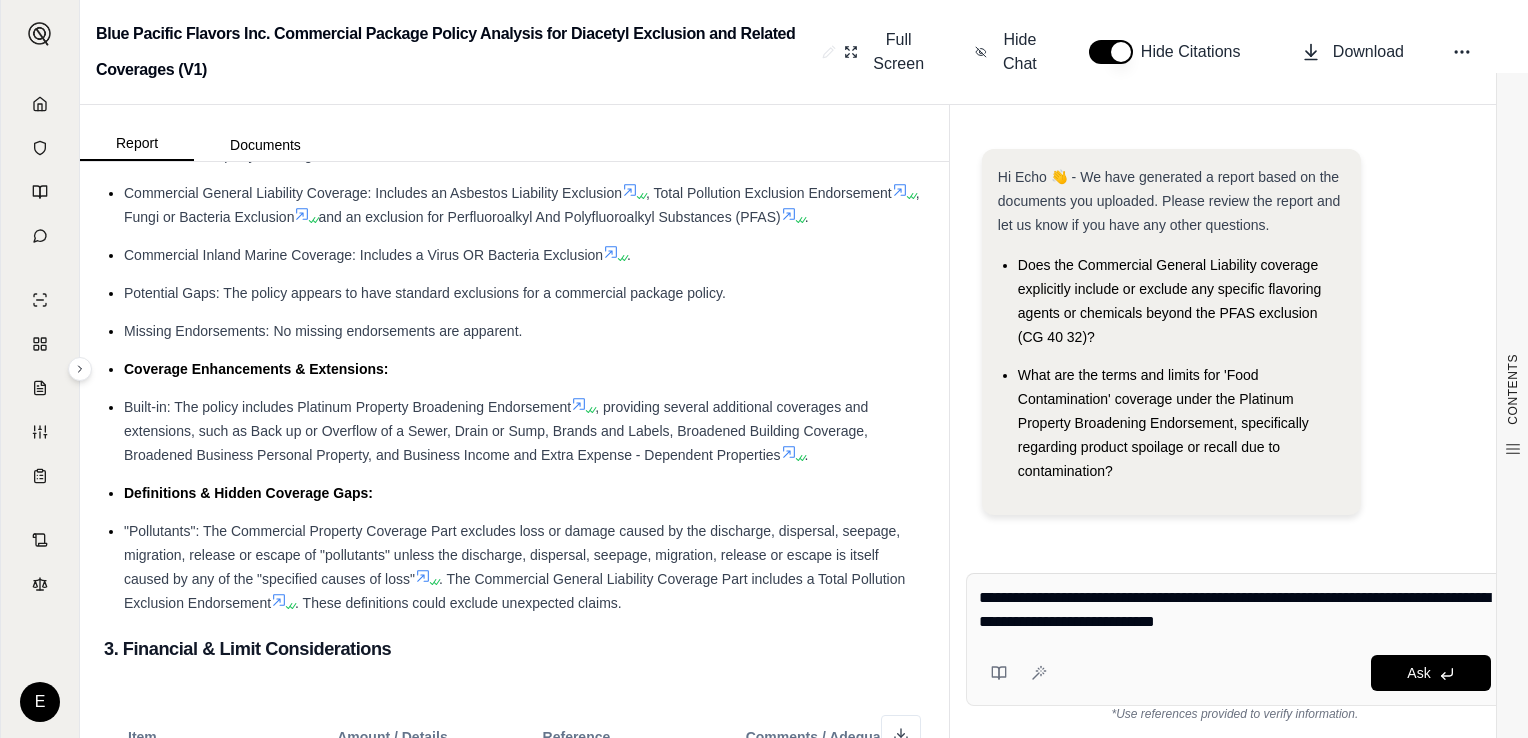 click on "**********" at bounding box center (1235, 610) 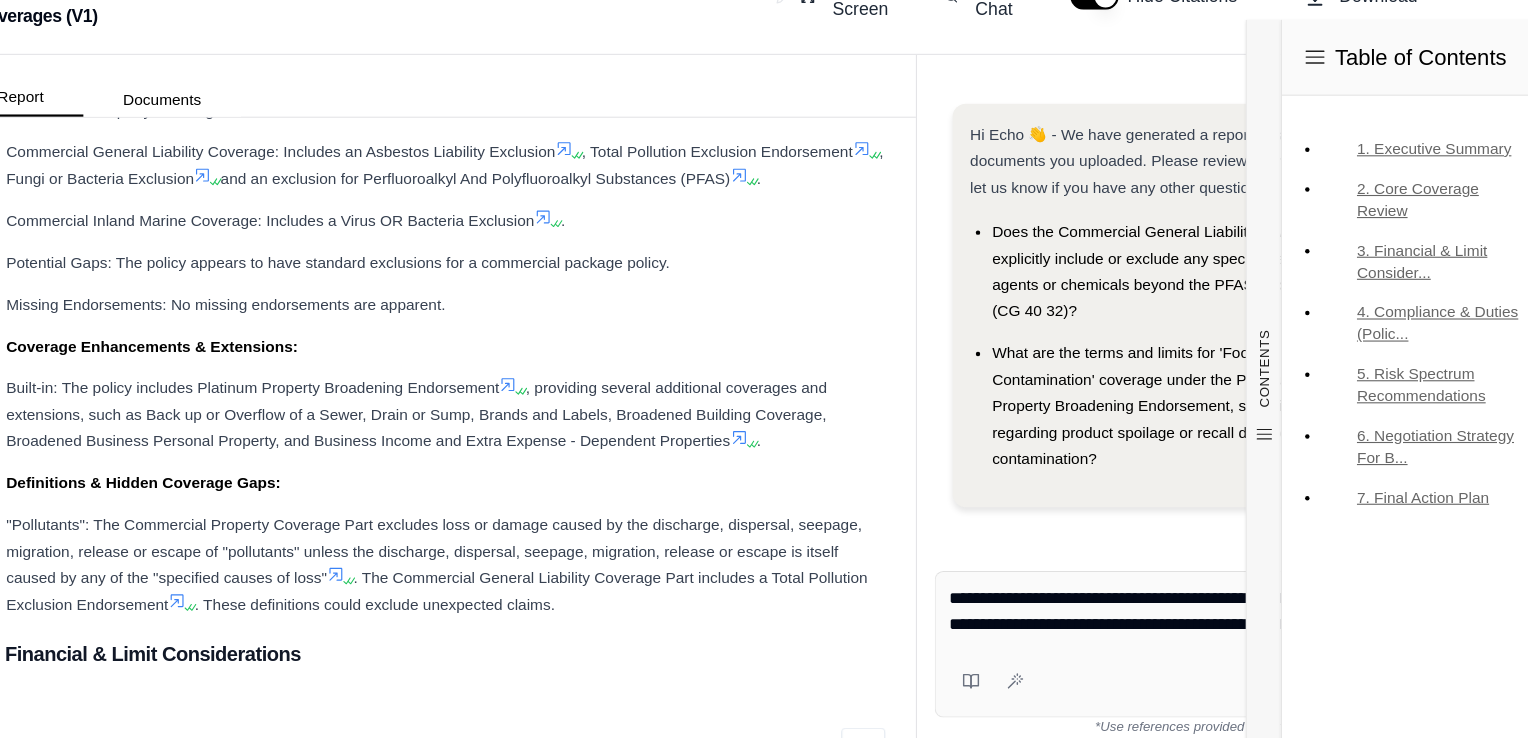drag, startPoint x: 1275, startPoint y: 603, endPoint x: 1497, endPoint y: 661, distance: 229.45152 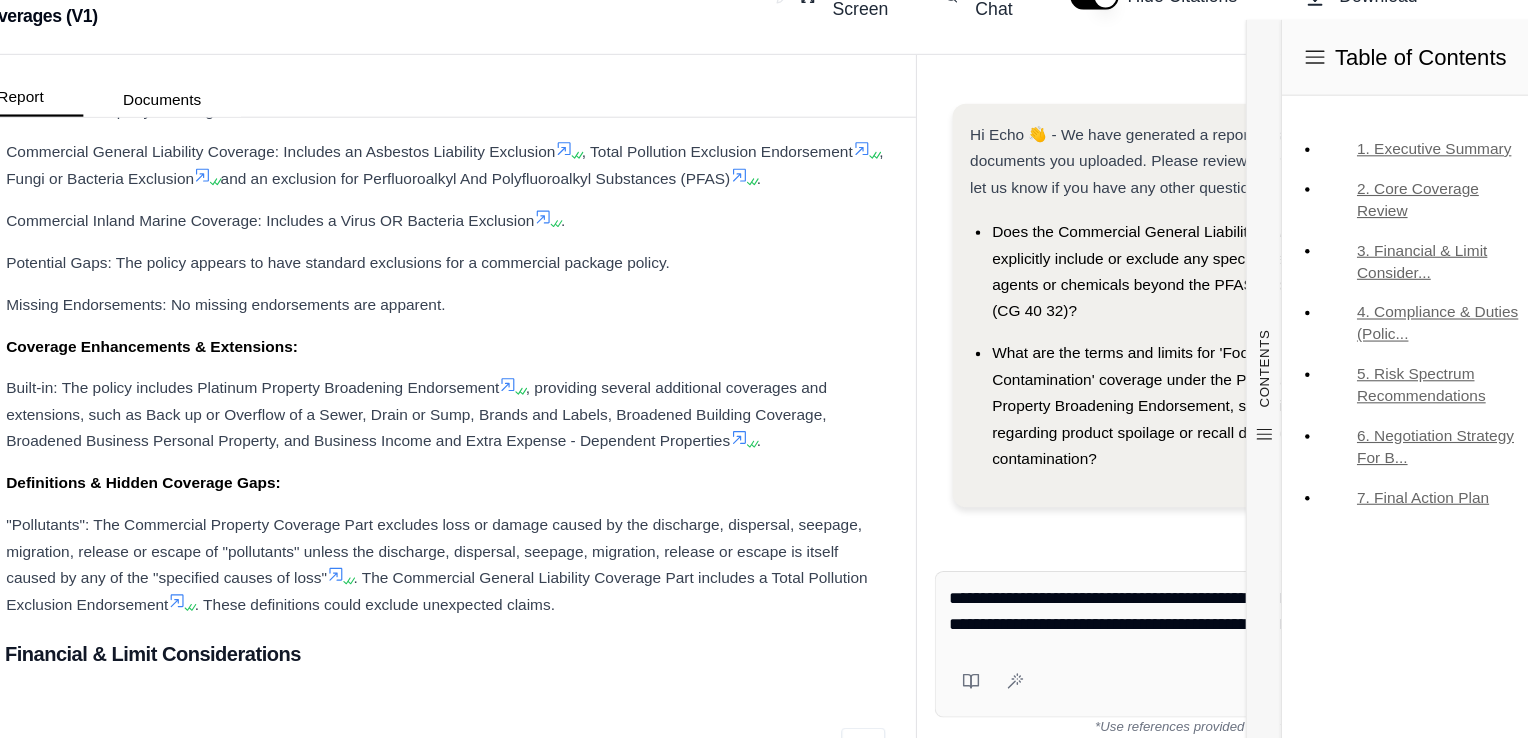 click on "Report Documents CONTENTS Table of Contents 1. Executive Summary 2. Core Coverage Review 3. Financial & Limit Consider... 4. Compliance & Duties (Polic... 5. Risk Spectrum Recommendations 6. Negotiation Strategy For B... 7. Final Action Plan 1. Executive Summary
Overall Assessment:  The policy appears to provide a standard level of P&C coverage through Massachusetts Bay Insurance Company (Hanover), including Commercial Property, General Liability, Cyber Liability, Inland Marine, and Commercial Auto. The policy includes several endorsements that broaden coverage, particularly within the Platinum Property Broadening Endorsement. However, several exclusions and limitations exist that could impact coverage.
Key Strengths:  The Platinum Property Broadening Endorsement adds several coverages and expands limits for certain coverages such as Business Income and Extra Expense - Dependent Properties     and Business Personal Property Off Premises
Major Concerns/Weaknesses:
Urgent Attention Needed:" at bounding box center [804, 421] 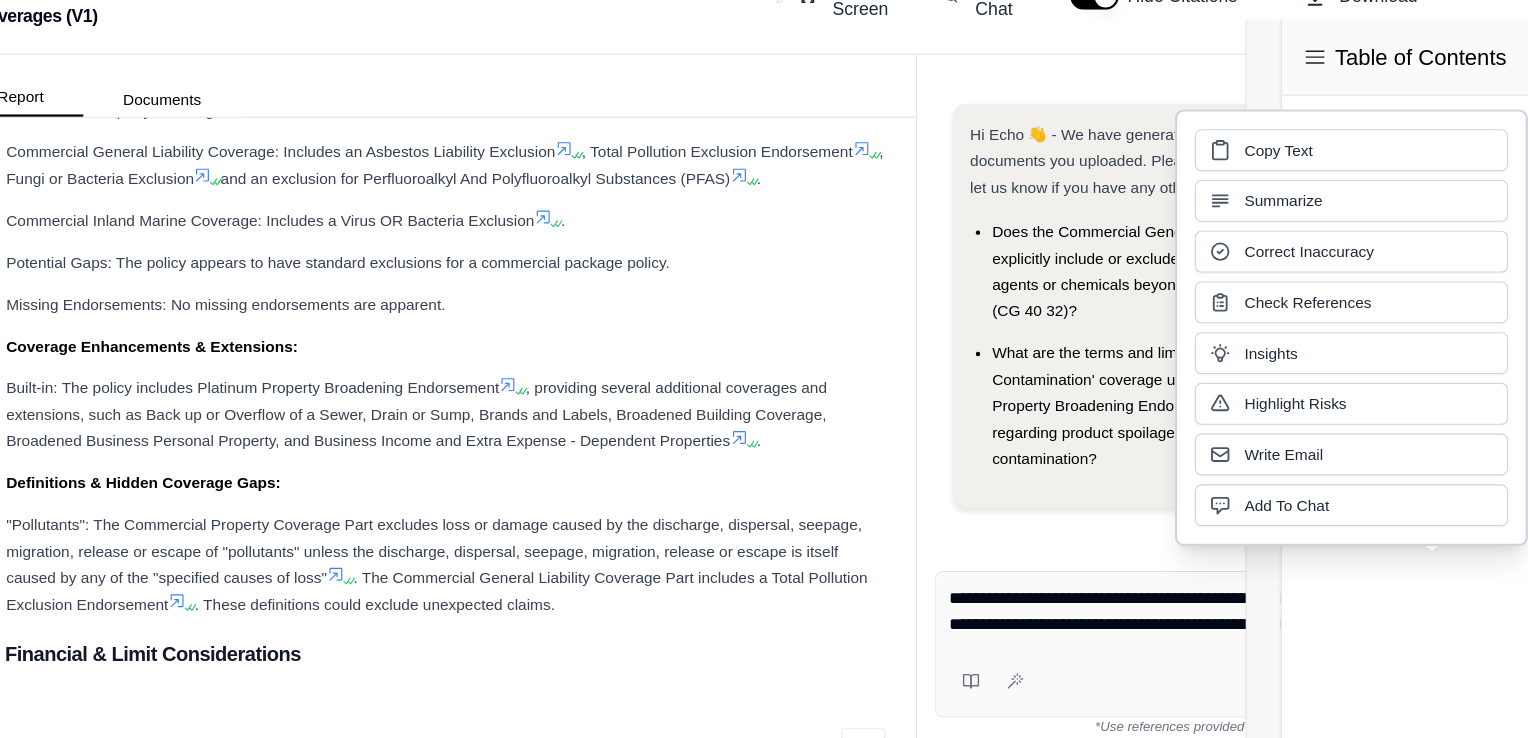 type 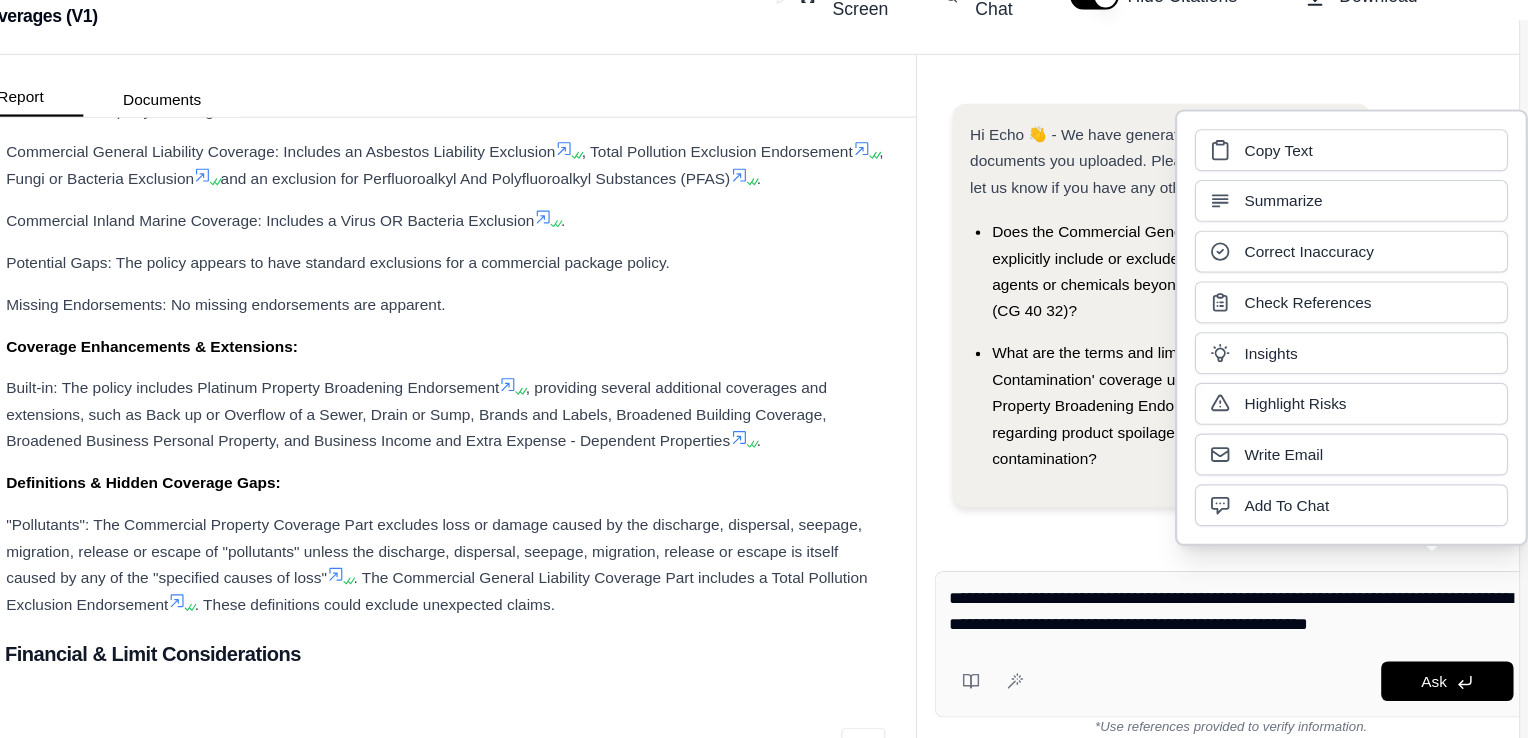 click on "**********" at bounding box center (1235, 610) 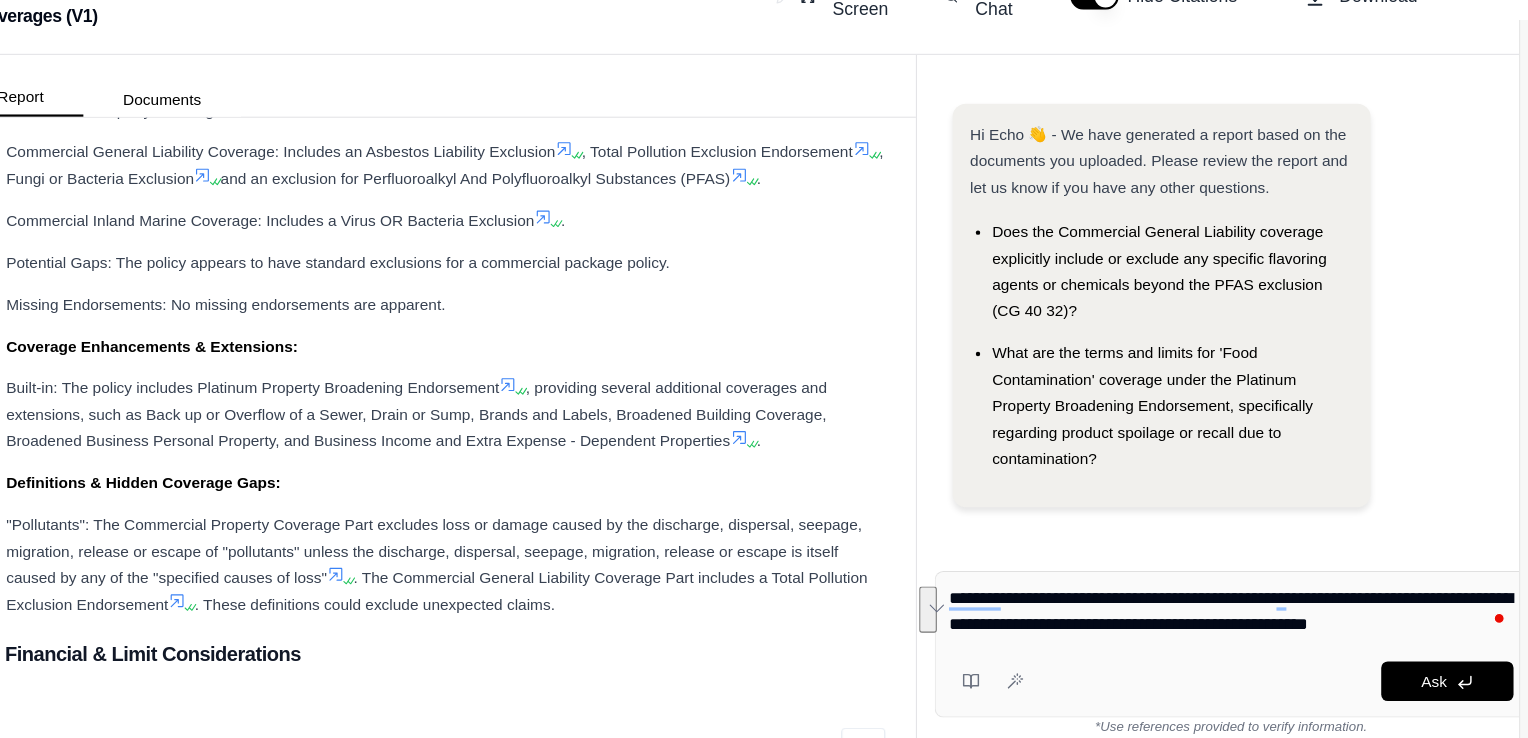 drag, startPoint x: 1277, startPoint y: 598, endPoint x: 1464, endPoint y: 627, distance: 189.2353 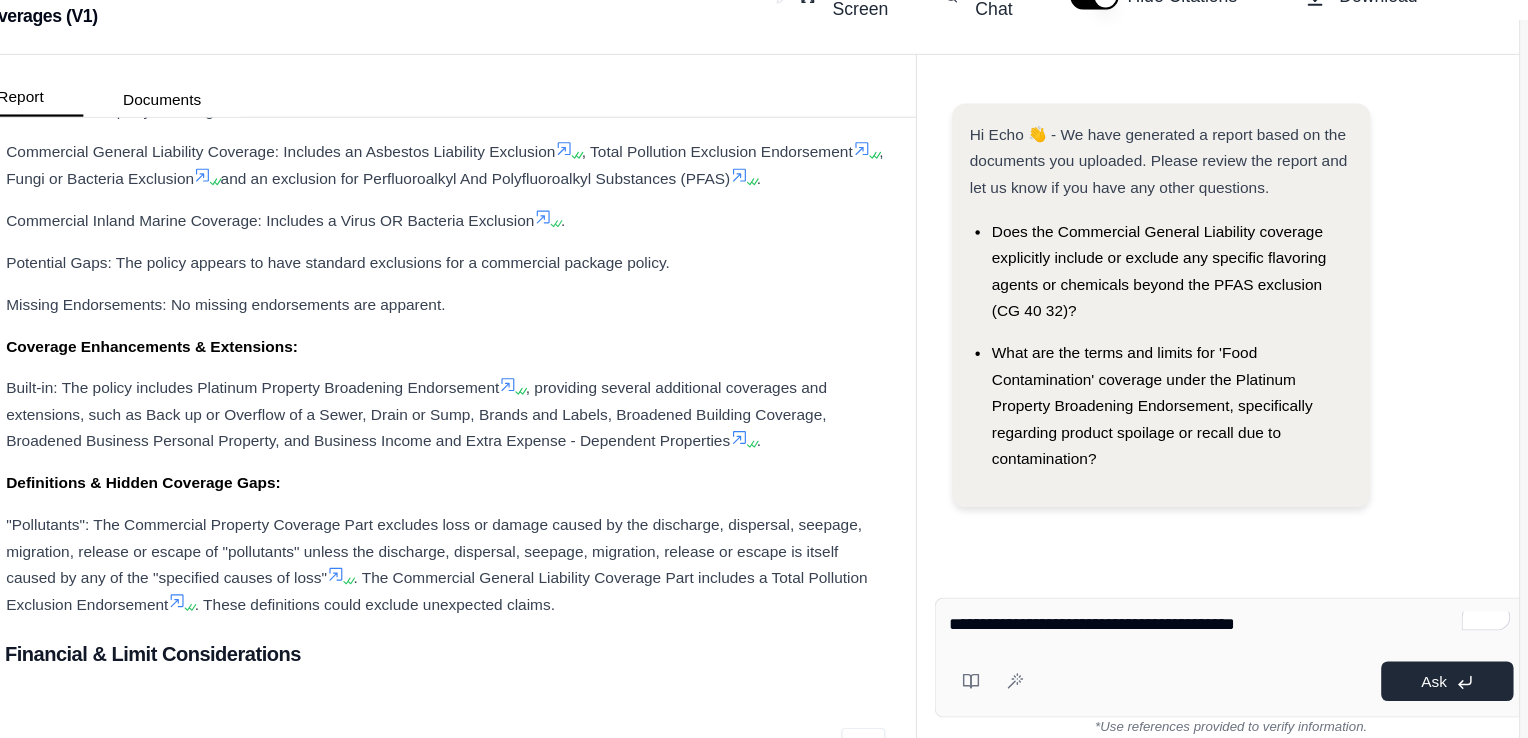 type on "**********" 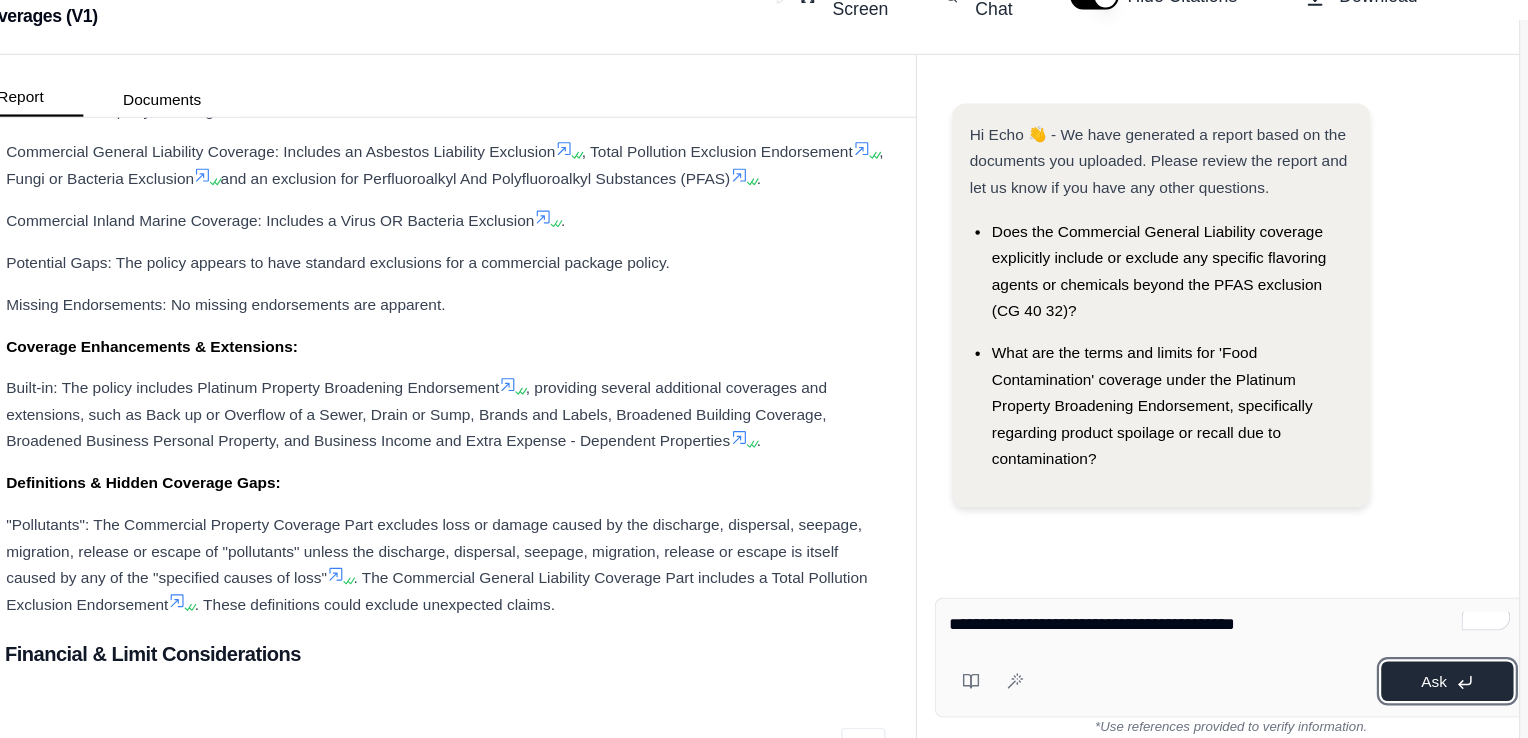 click on "Ask" at bounding box center [1418, 673] 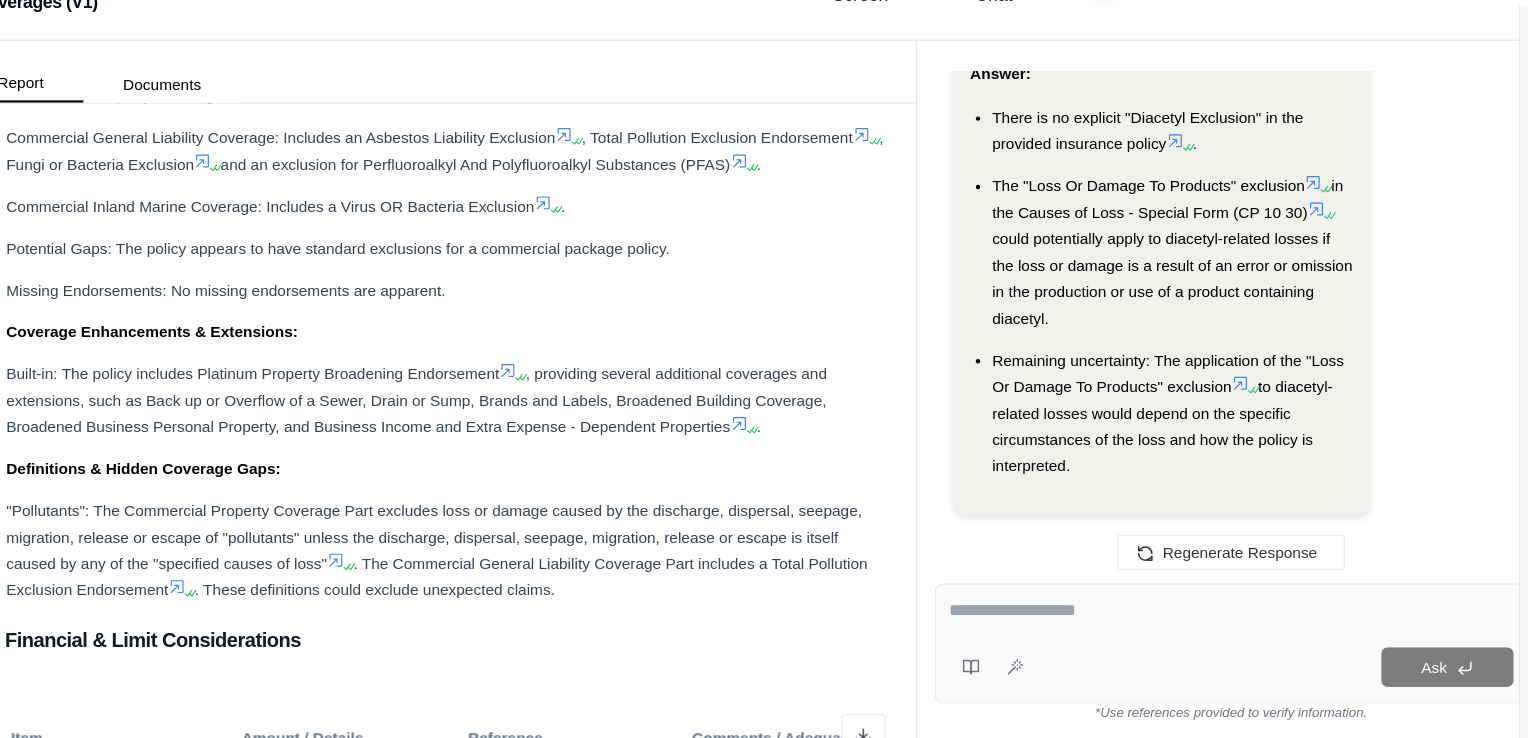 scroll, scrollTop: 5076, scrollLeft: 0, axis: vertical 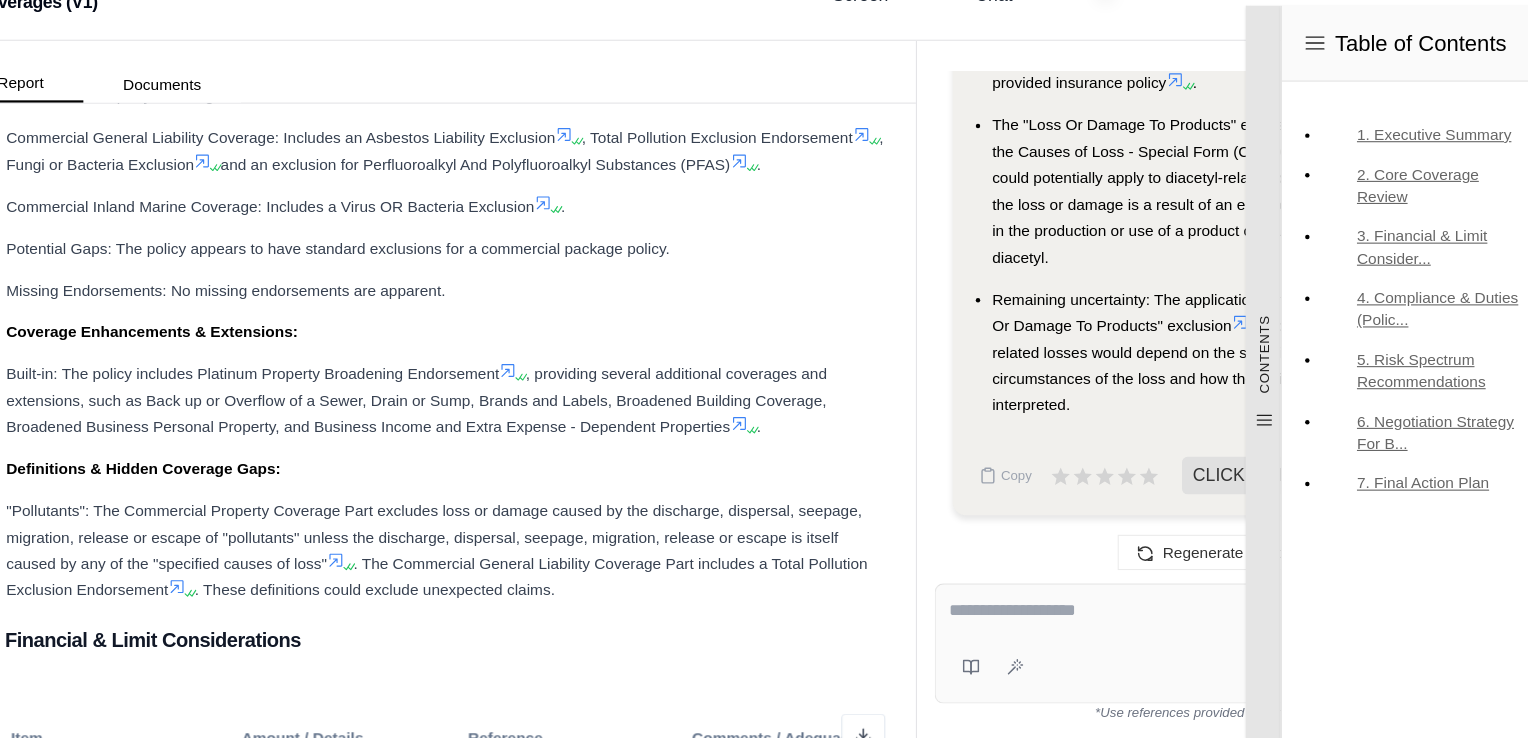 click on "CONTENTS" at bounding box center [1264, 405] 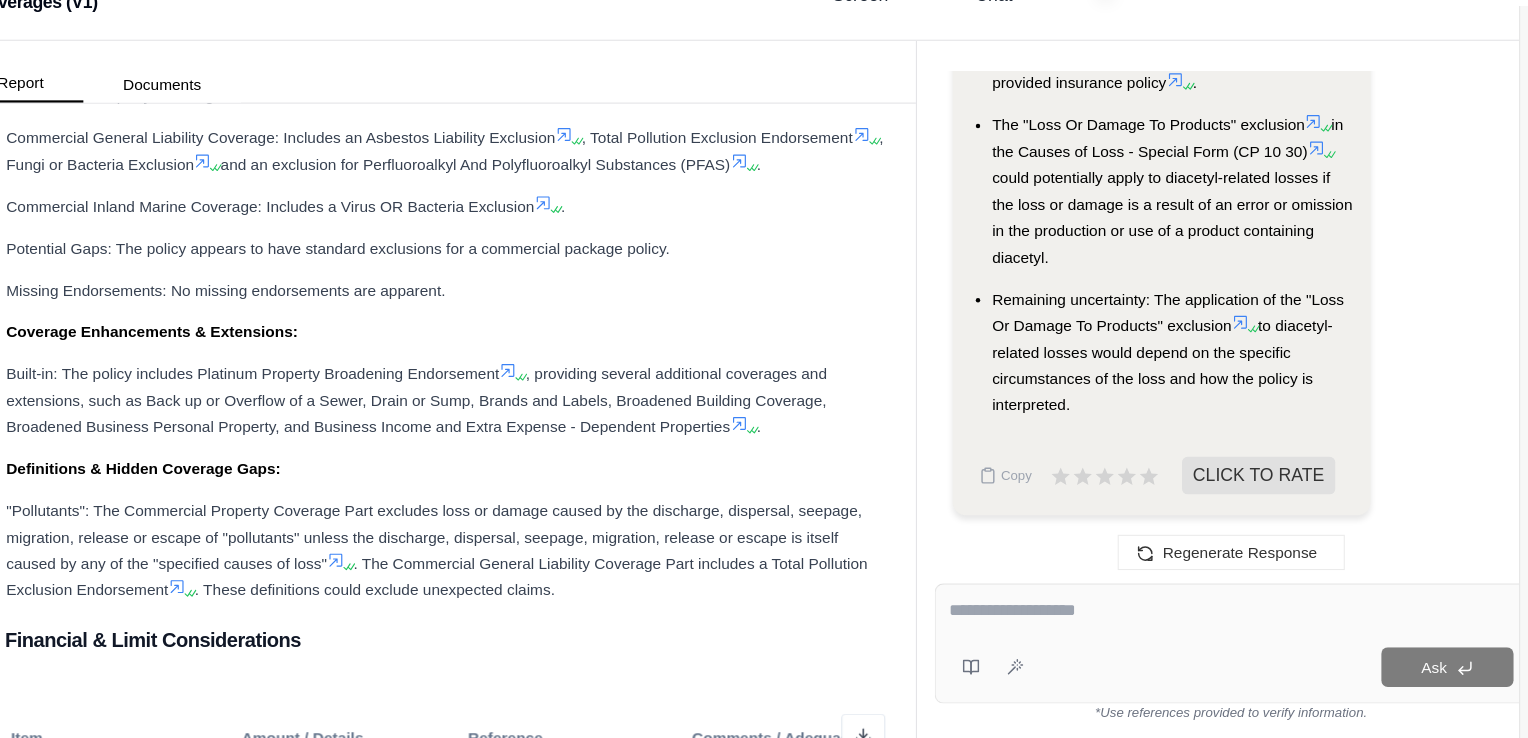 click on "Regenerate Response" at bounding box center [1235, 569] 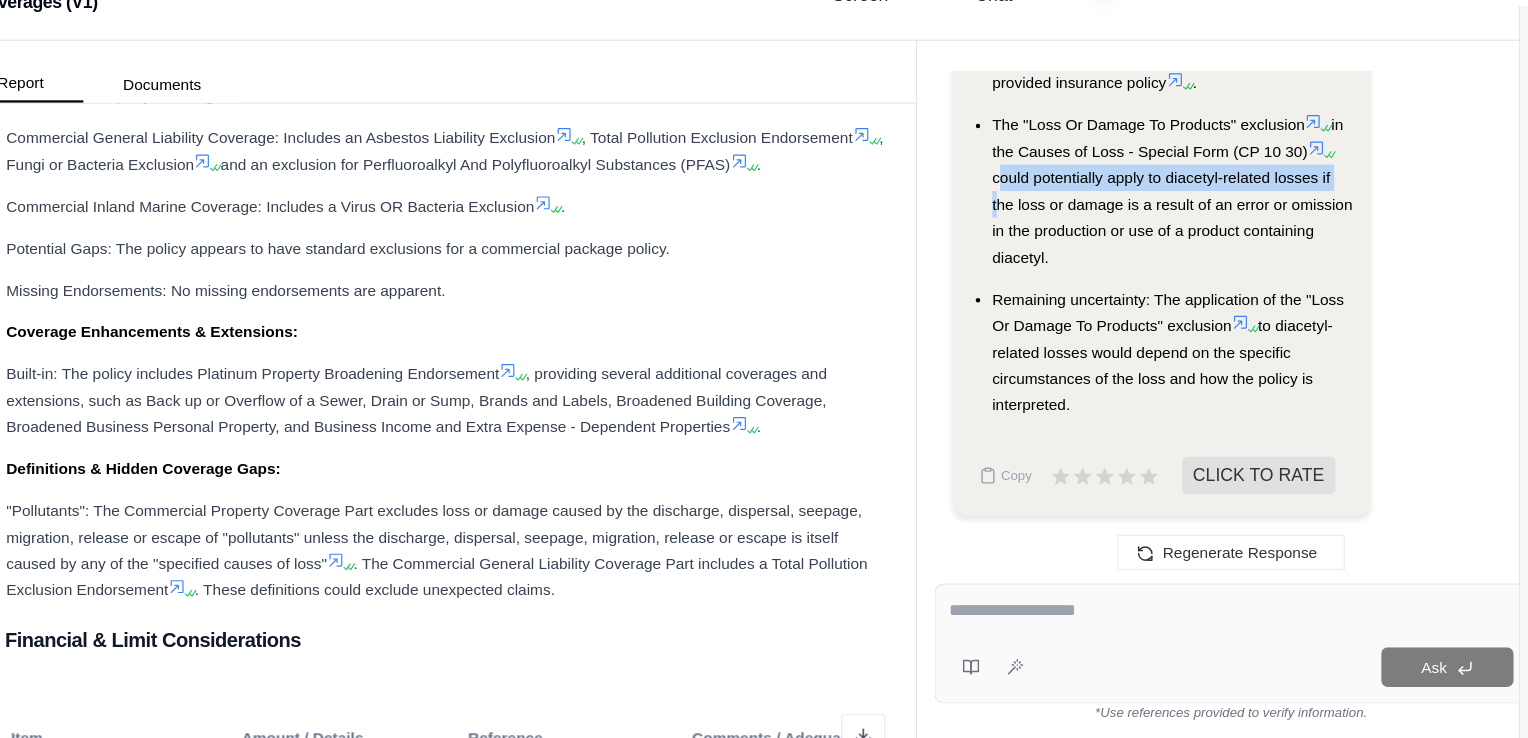 drag, startPoint x: 949, startPoint y: 252, endPoint x: 951, endPoint y: 225, distance: 27.073973 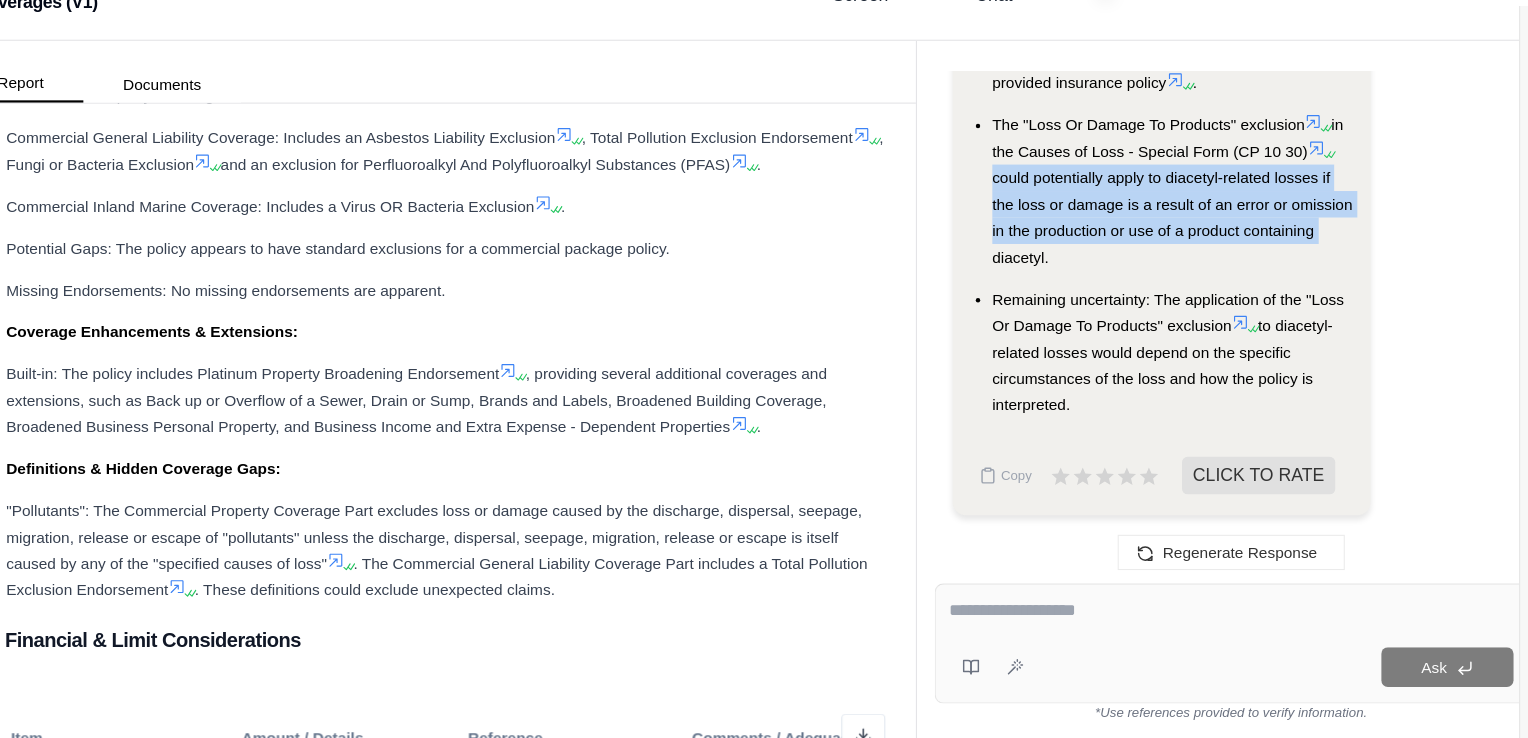 drag, startPoint x: 1376, startPoint y: 203, endPoint x: 1400, endPoint y: 287, distance: 87.36132 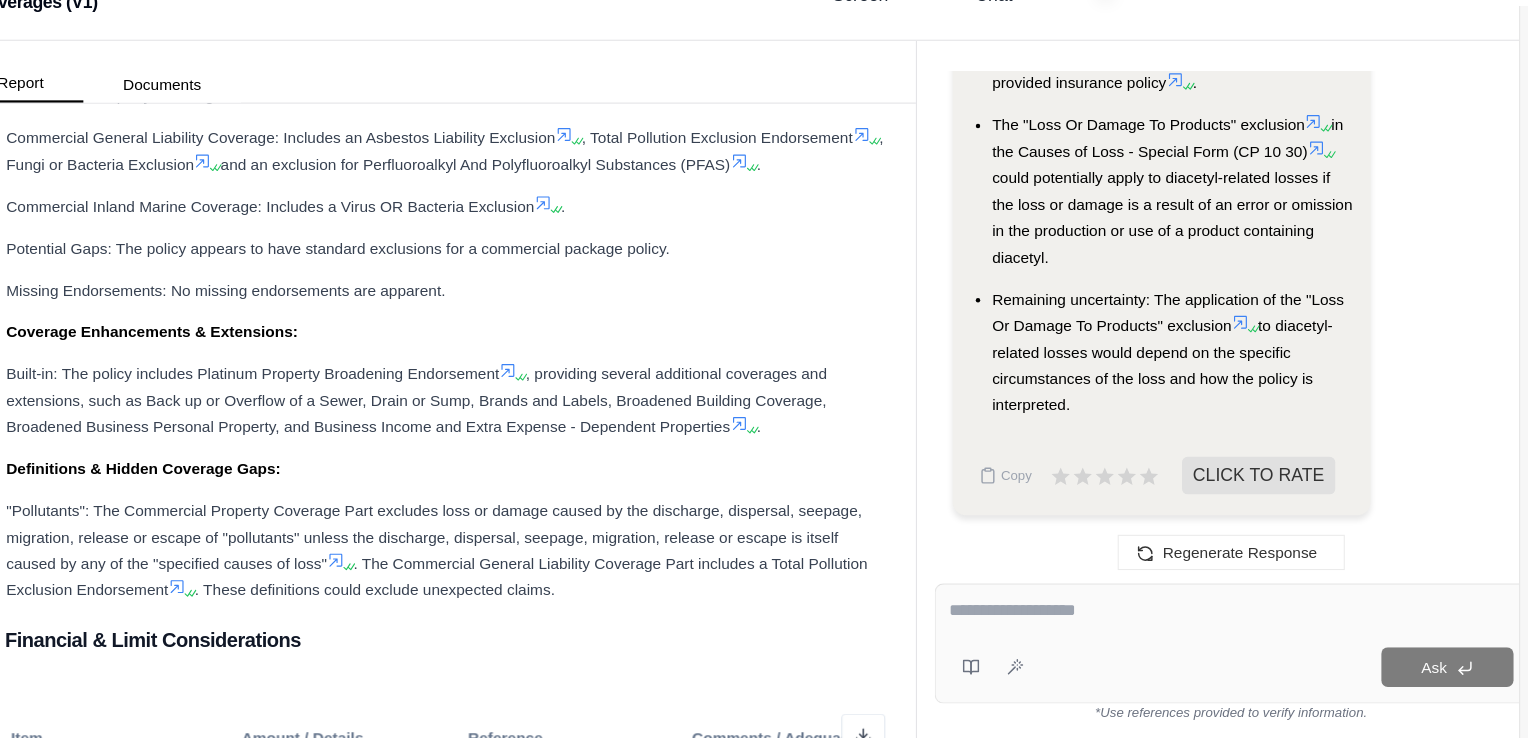 click on "Regenerate Response" at bounding box center [1235, 569] 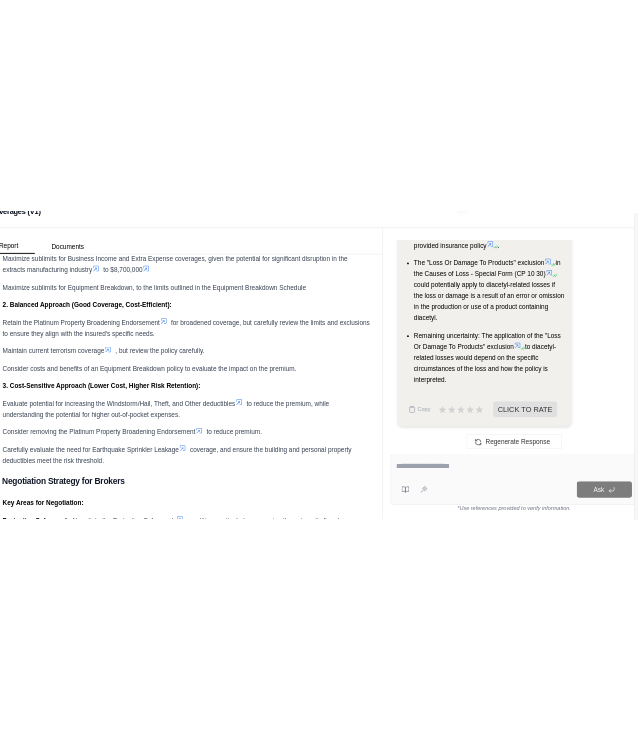 scroll, scrollTop: 8510, scrollLeft: 0, axis: vertical 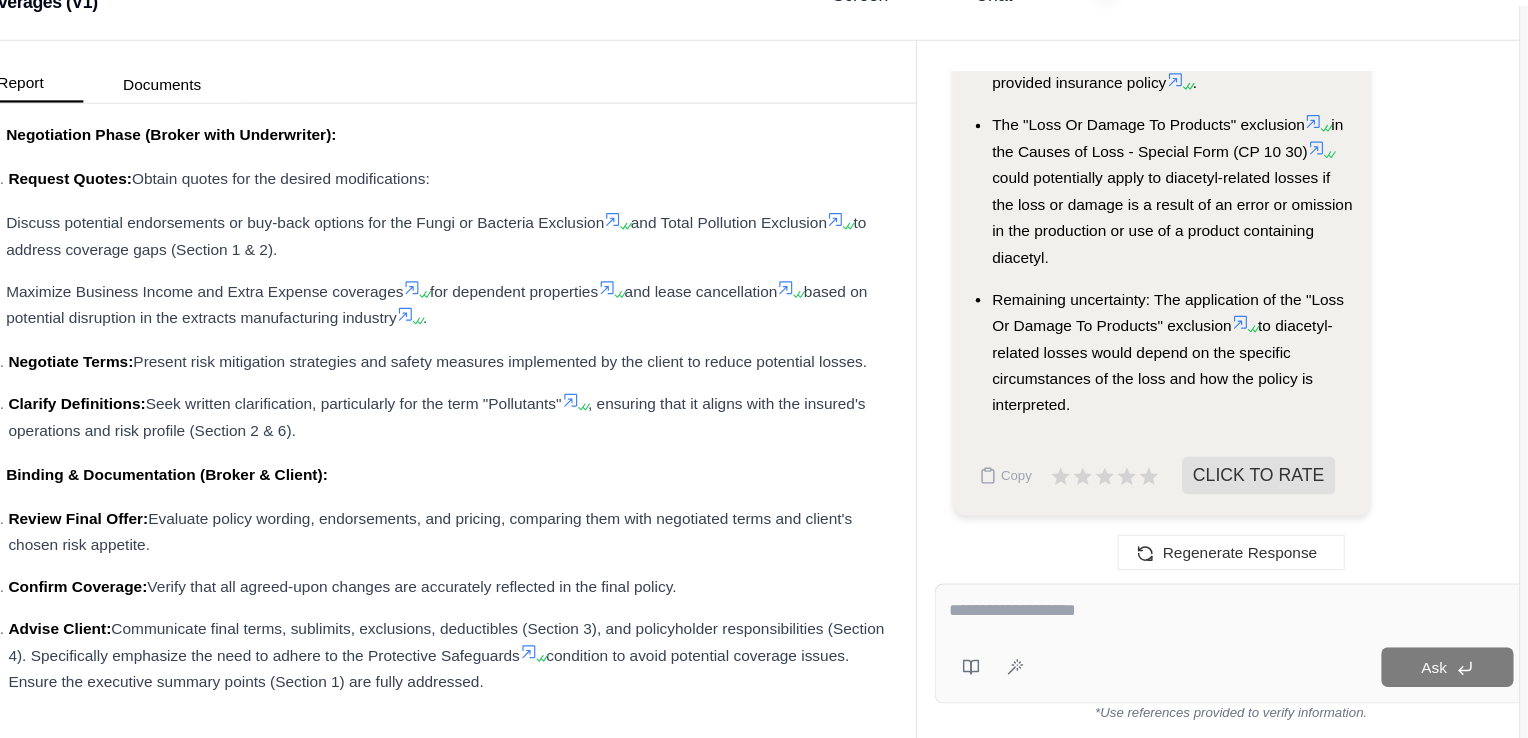 click on "Regenerate Response" at bounding box center (1235, 569) 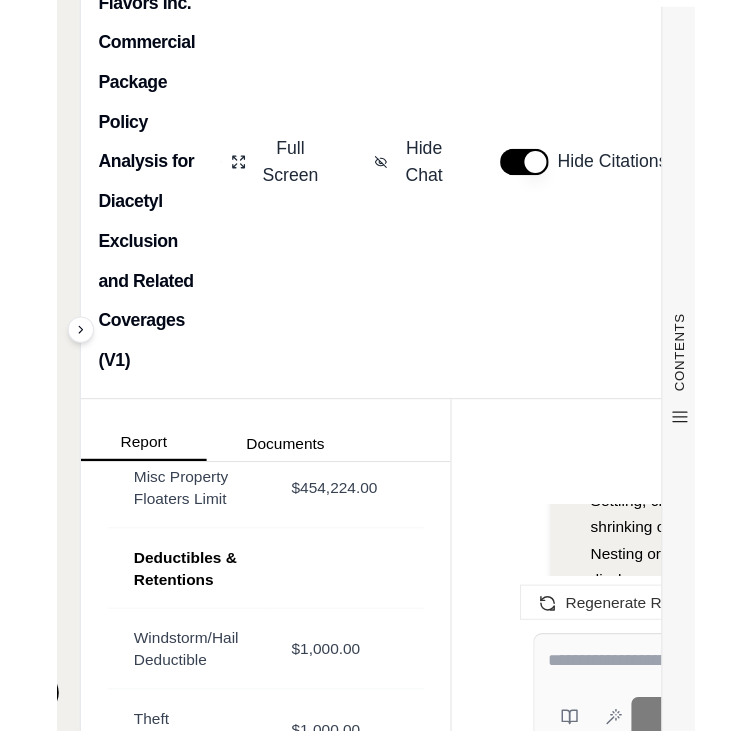 scroll, scrollTop: 13996, scrollLeft: 0, axis: vertical 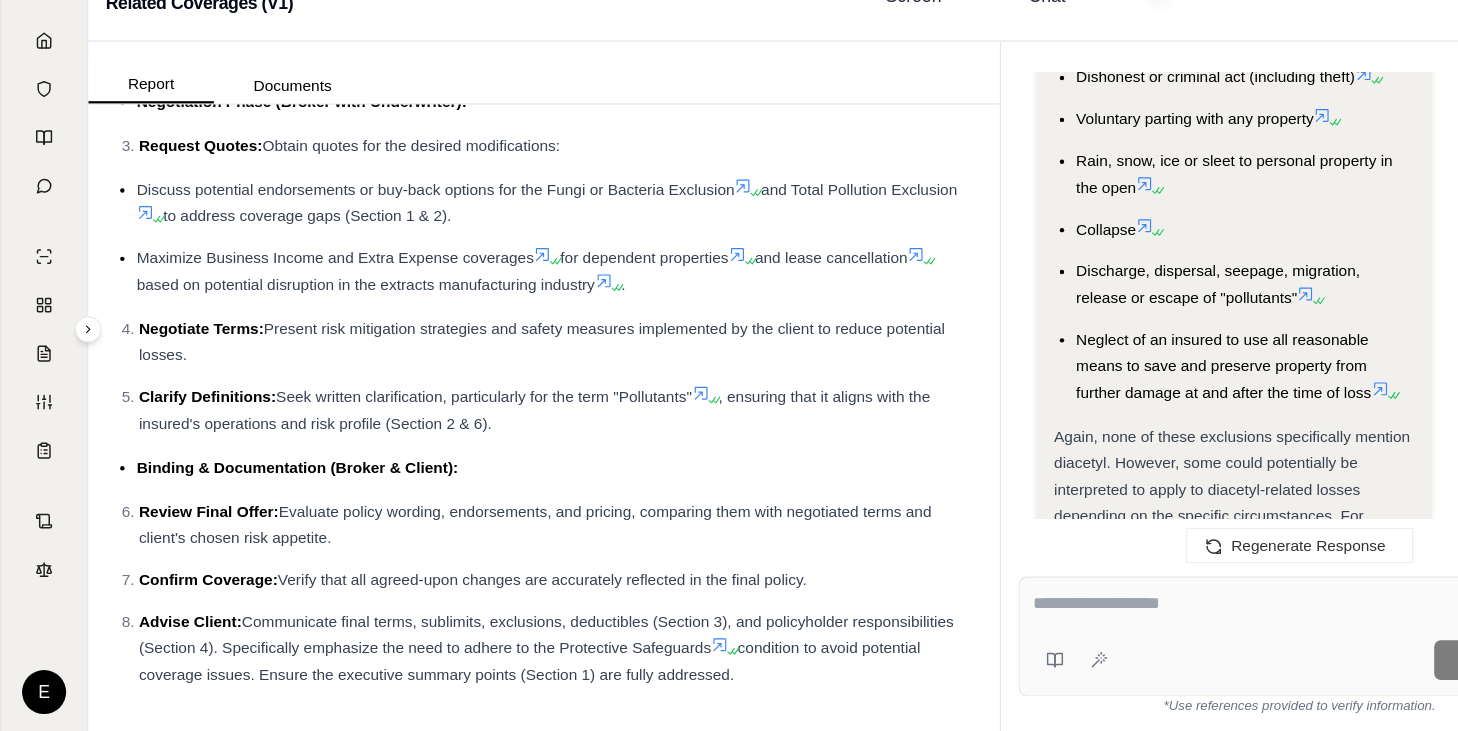 drag, startPoint x: 1202, startPoint y: 67, endPoint x: 823, endPoint y: 221, distance: 409.0929 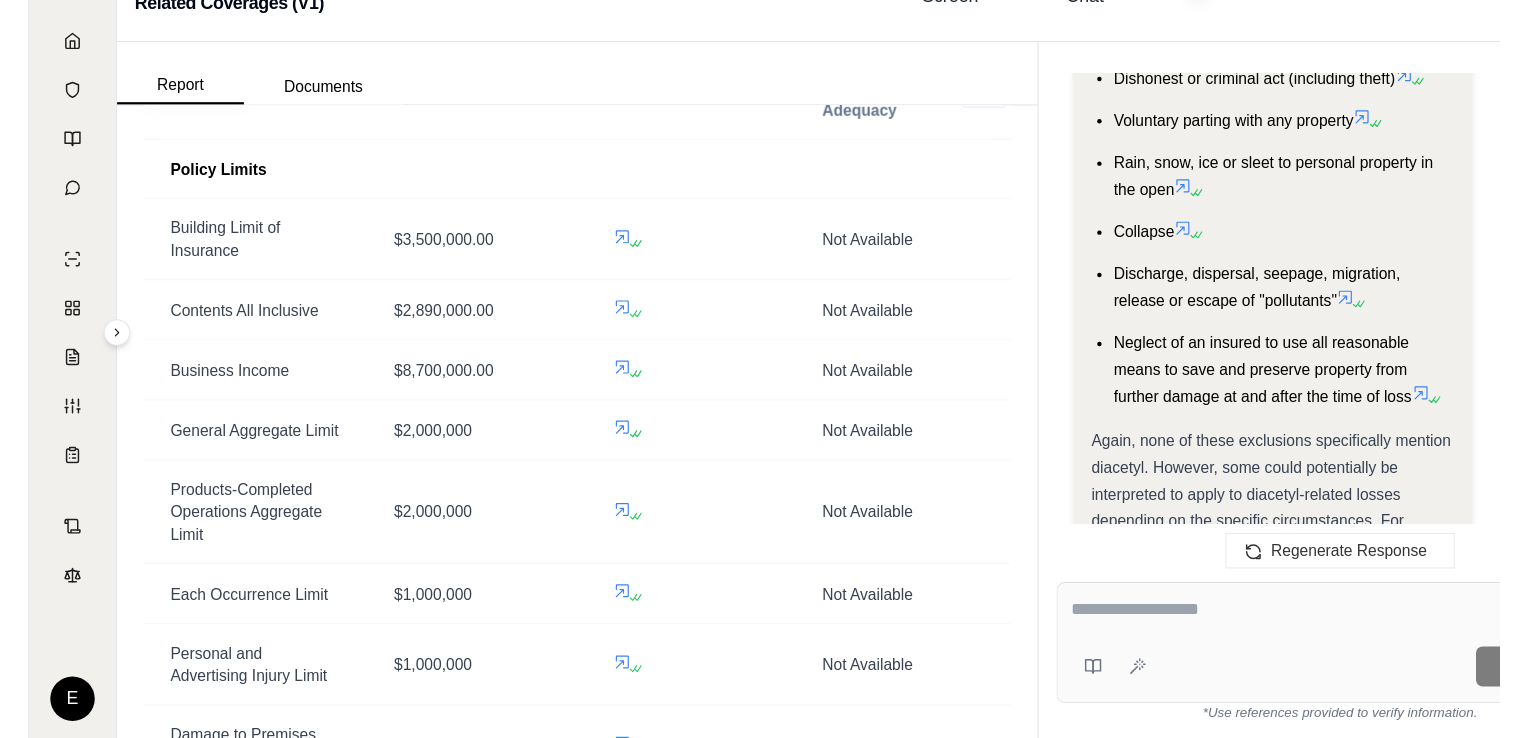 scroll, scrollTop: 0, scrollLeft: 0, axis: both 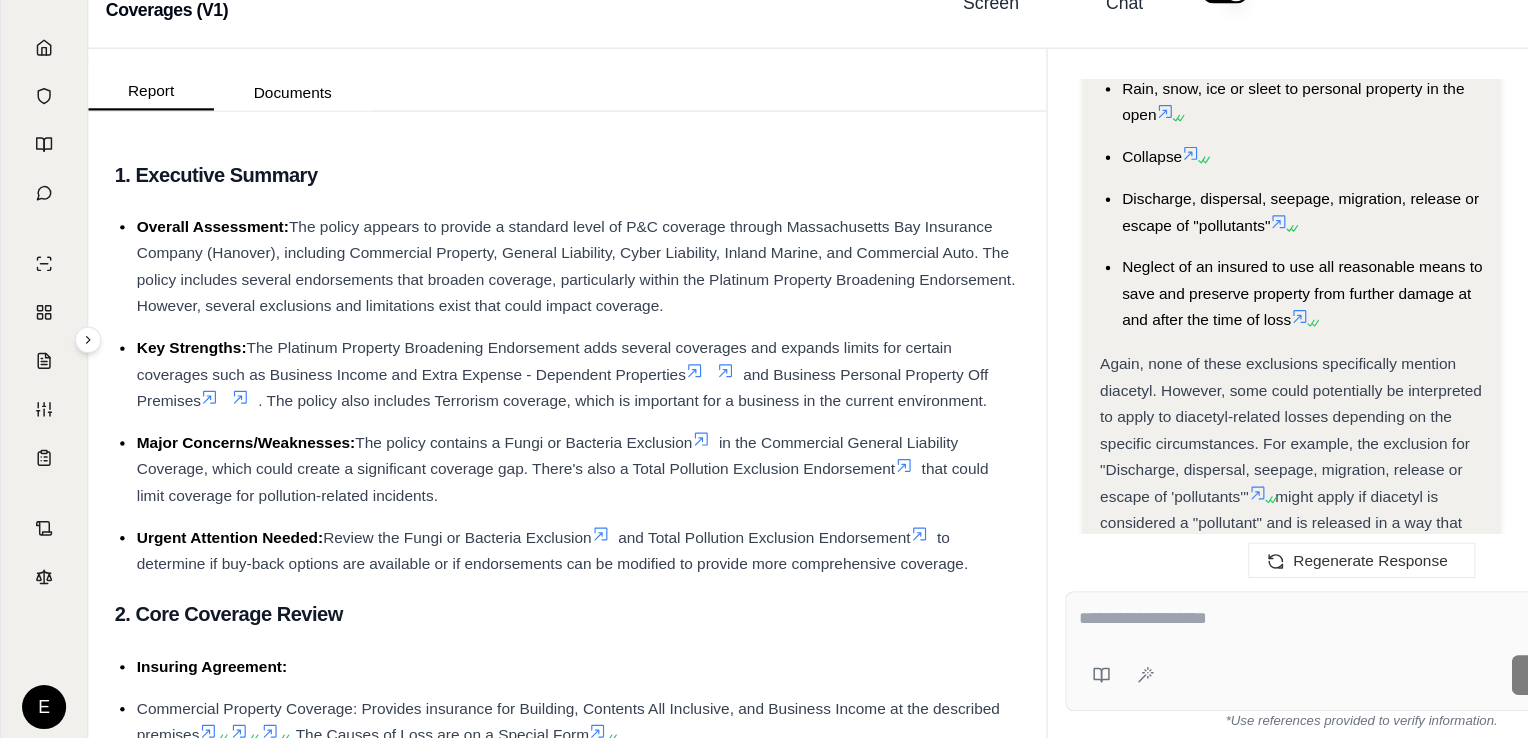 click on "Hi Echo 👋 - We have generated a report based on the documents you uploaded. Please review the report and let us know if you have any other questions.
Does the Commercial General Liability coverage explicitly include or exclude any specific flavoring agents or chemicals beyond the PFAS exclusion (CG 40 32)?
What are the terms and limits for 'Food Contamination' coverage under the Platinum Property Broadening Endorsement, specifically regarding product spoilage or recall due to contamination?
please check if there is Diacetyl Exclusion Analysis:
Okay, I need to determine if there is a Diacetyl Exclusion in the provided insurance policy for Blue Pacific Flavors Inc.
Here's my plan:
I will start by reviewing the entire document, paying close attention to sections titled "Exclusions," "Limitations," and any endorsements that might modify the policy's coverage.
I will use keywords like "Diacetyl," "flavoring," "chemical," and "ingredient" to search for any relevant clauses." at bounding box center (1235, 427) 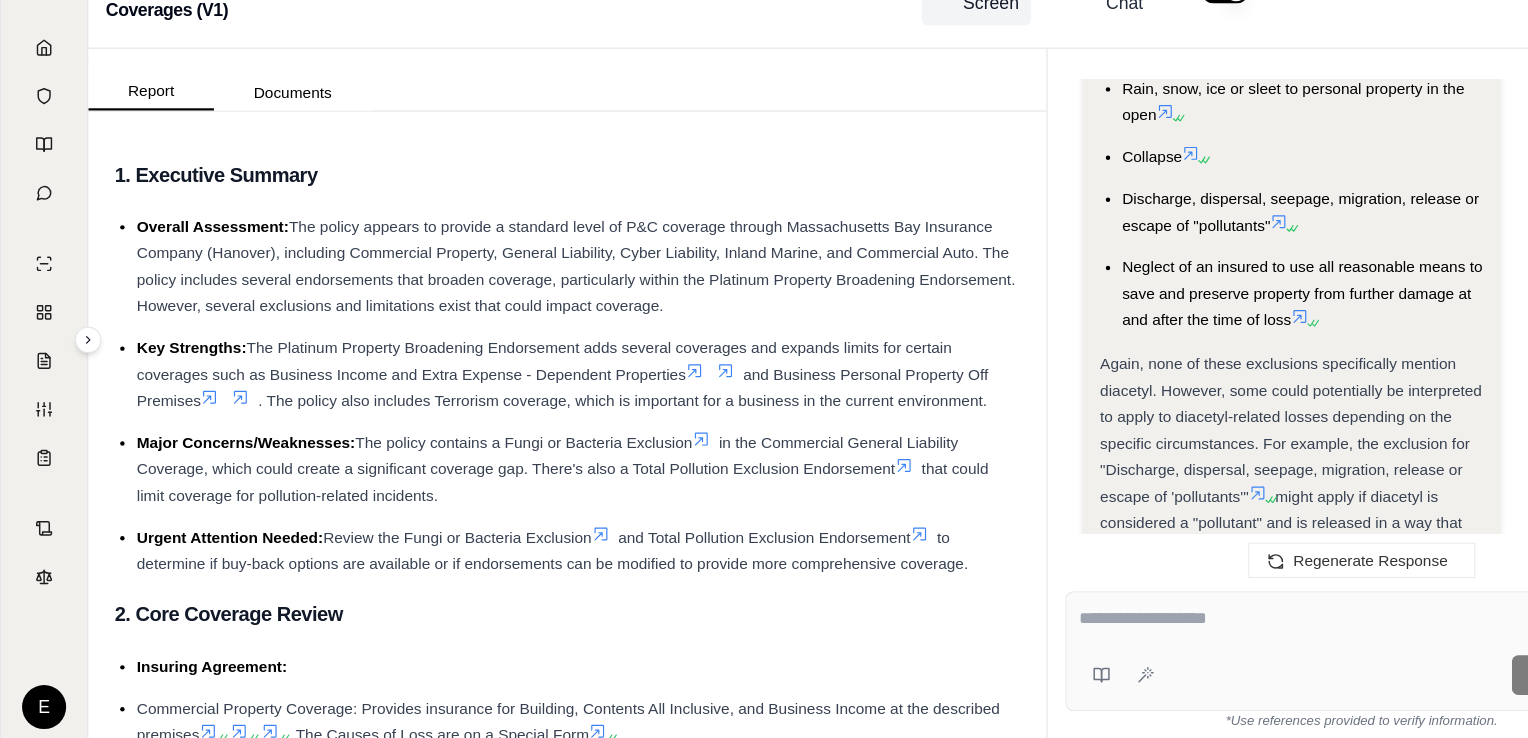 click on "Full Screen" at bounding box center [898, 52] 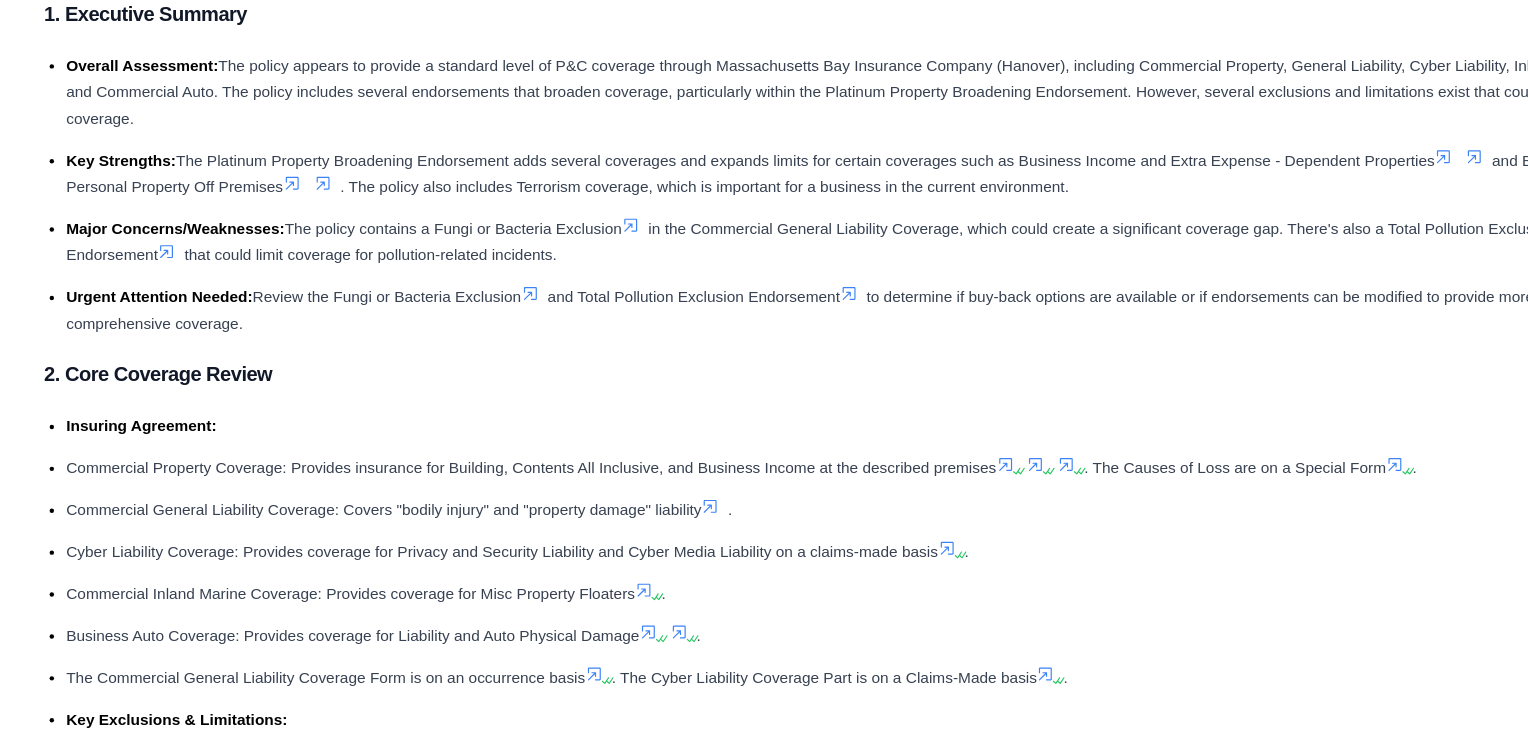 scroll, scrollTop: 5132, scrollLeft: 0, axis: vertical 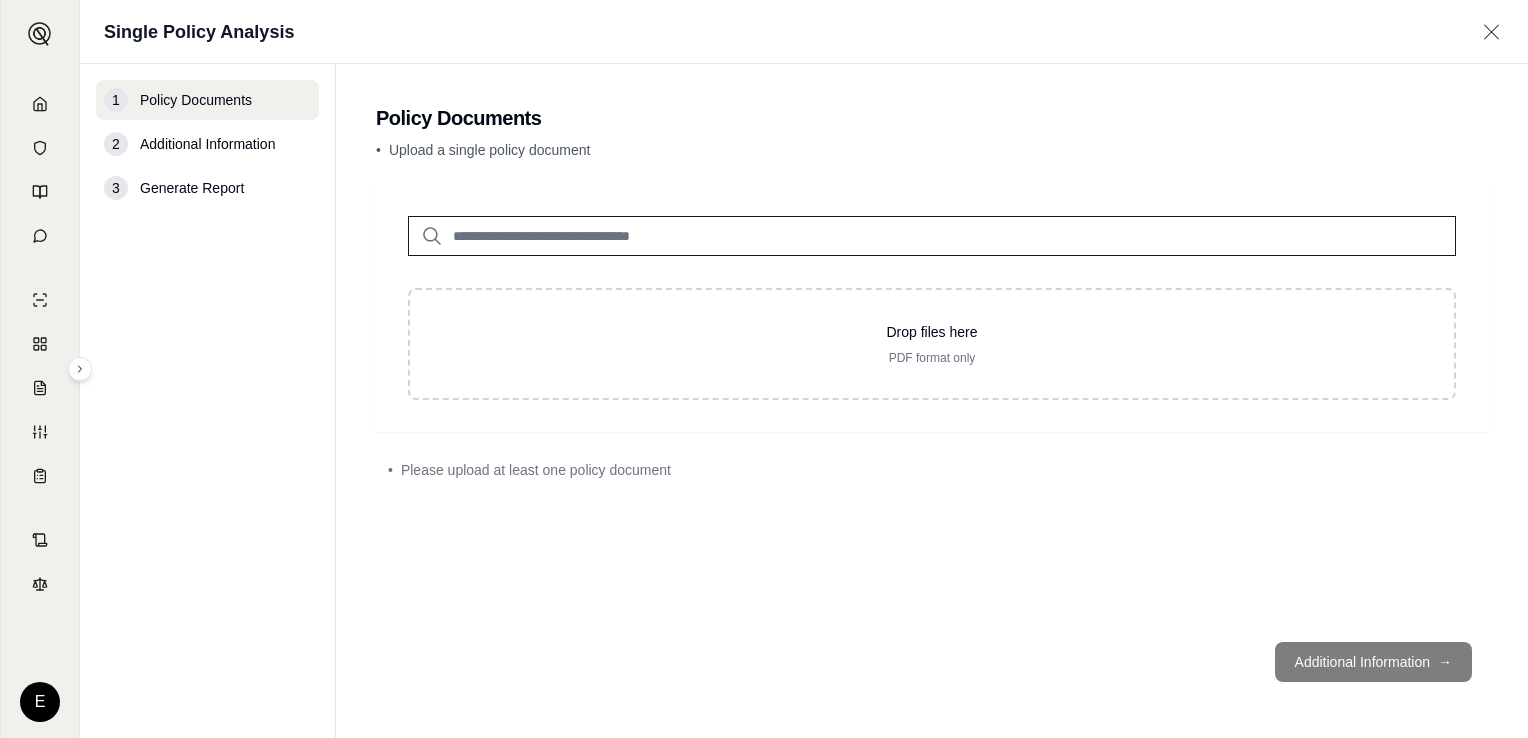 click on "Generate Report" at bounding box center (192, 188) 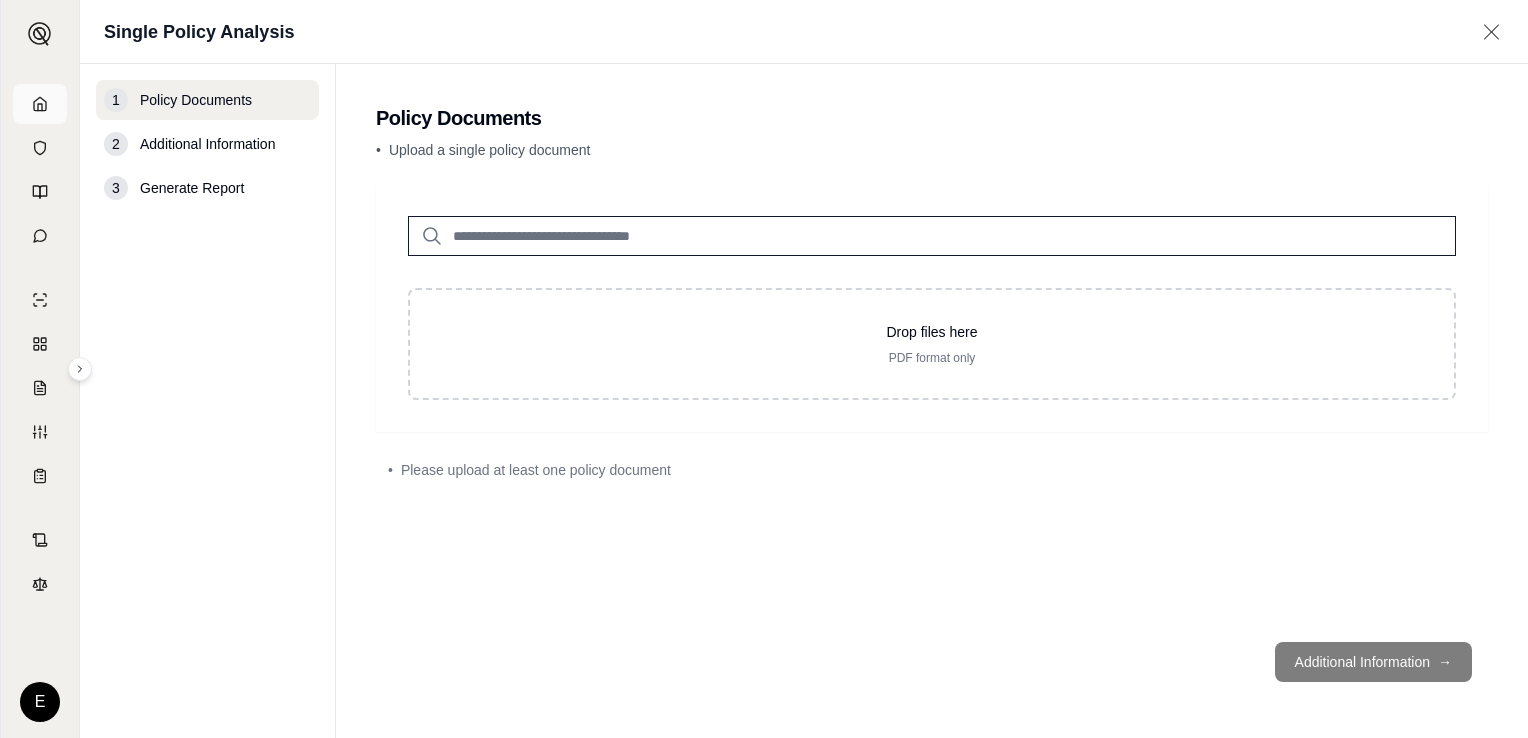 click at bounding box center [40, 104] 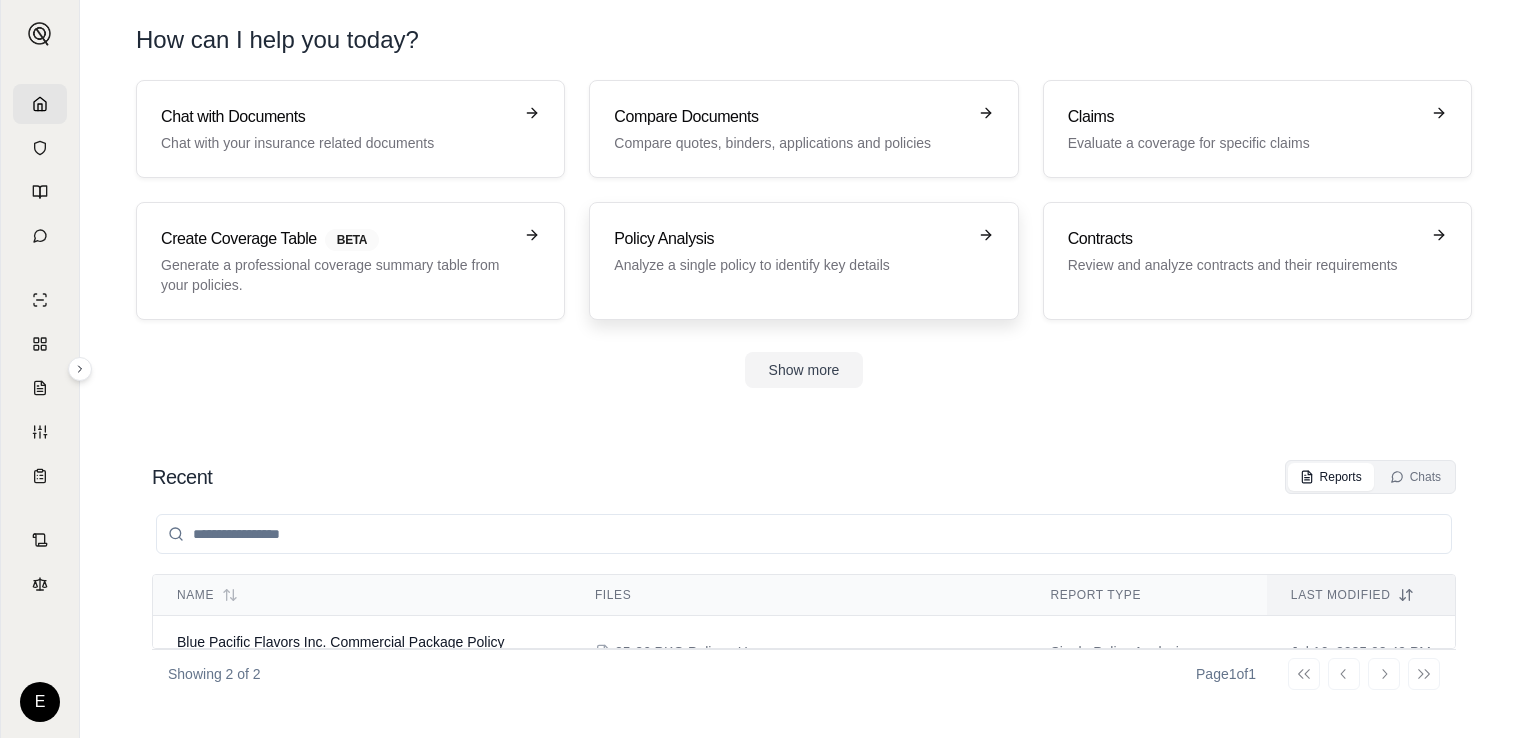 click on "Policy Analysis" at bounding box center [789, 239] 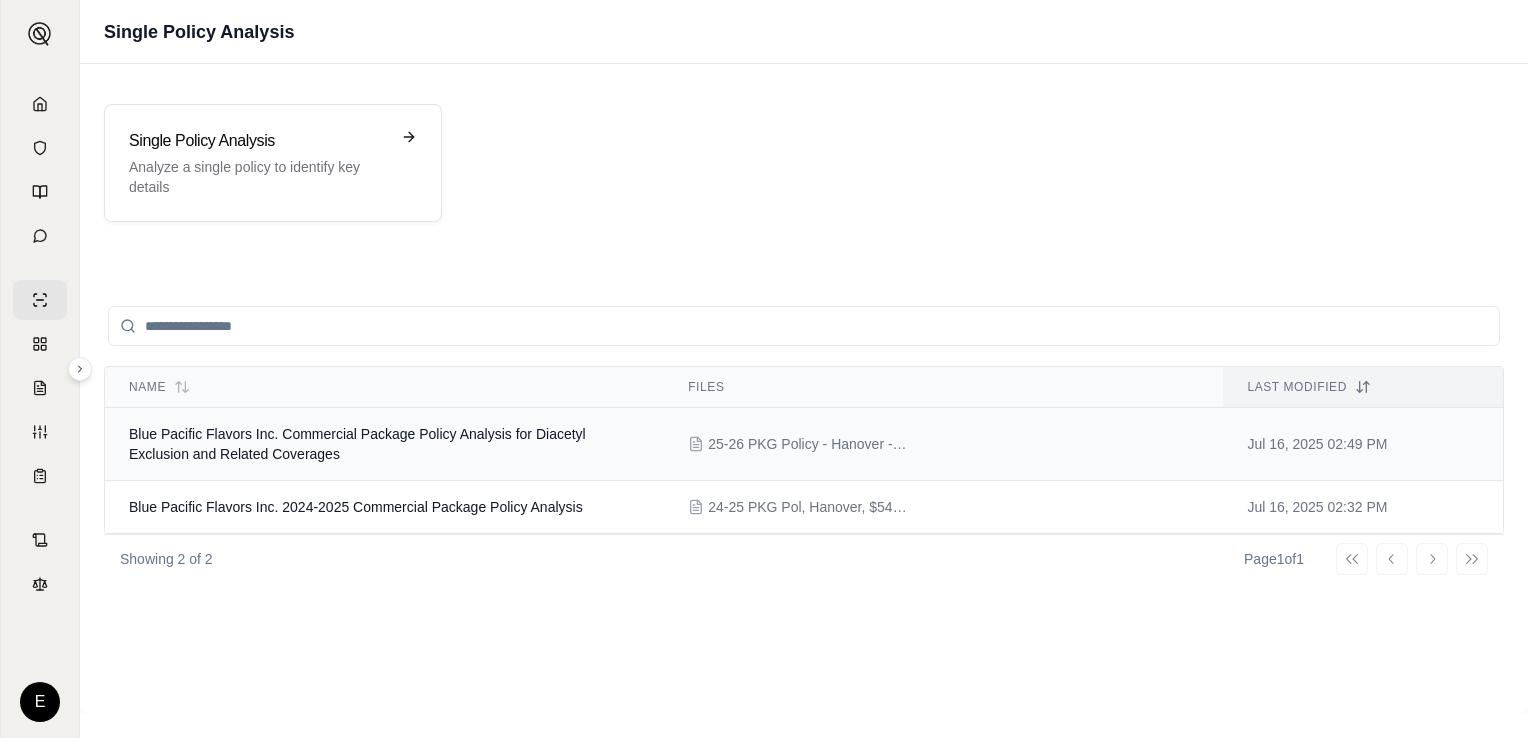 click on "Blue Pacific Flavors Inc. Commercial Package Policy Analysis for Diacetyl Exclusion and Related Coverages" at bounding box center (384, 444) 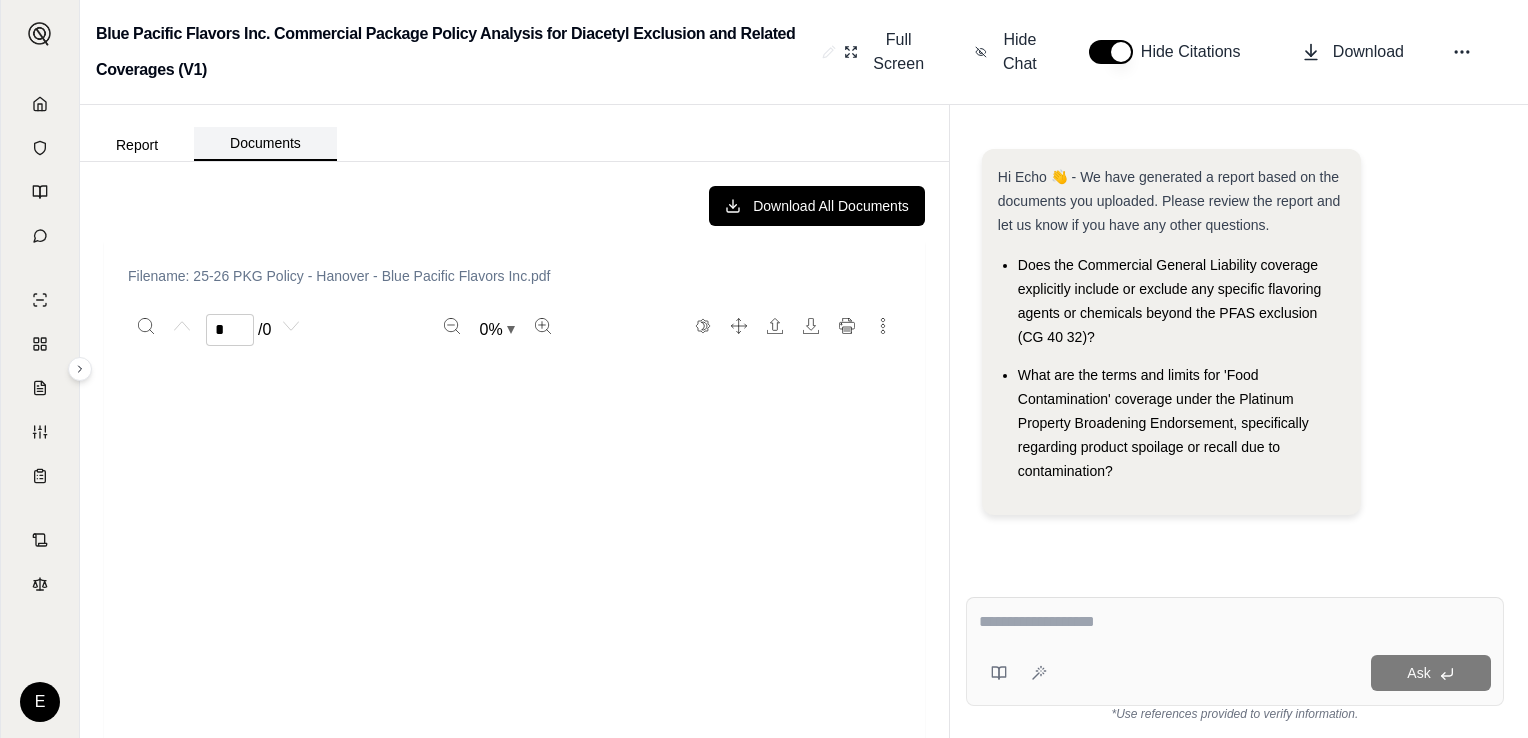 click on "Documents" at bounding box center (265, 144) 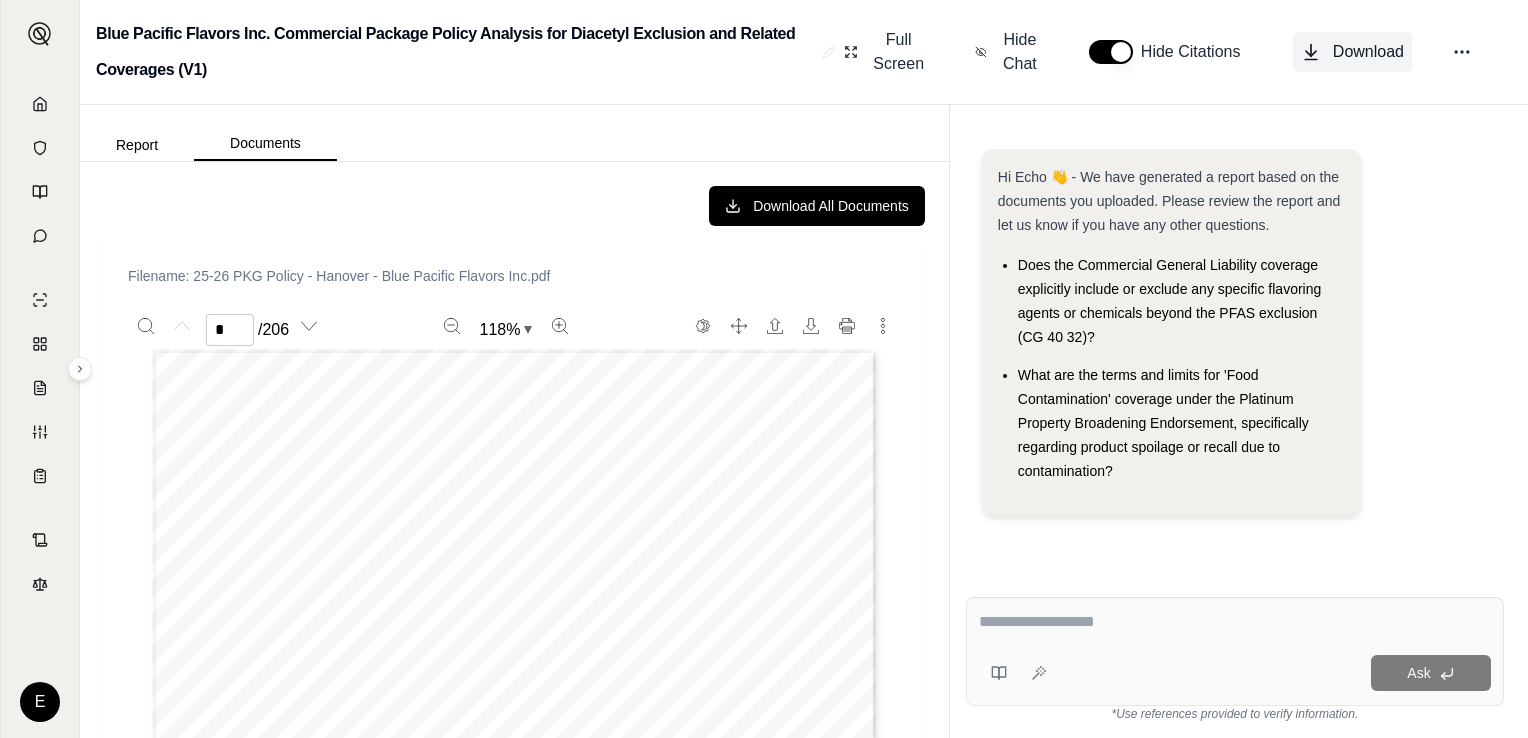 click on "Download" at bounding box center [1368, 52] 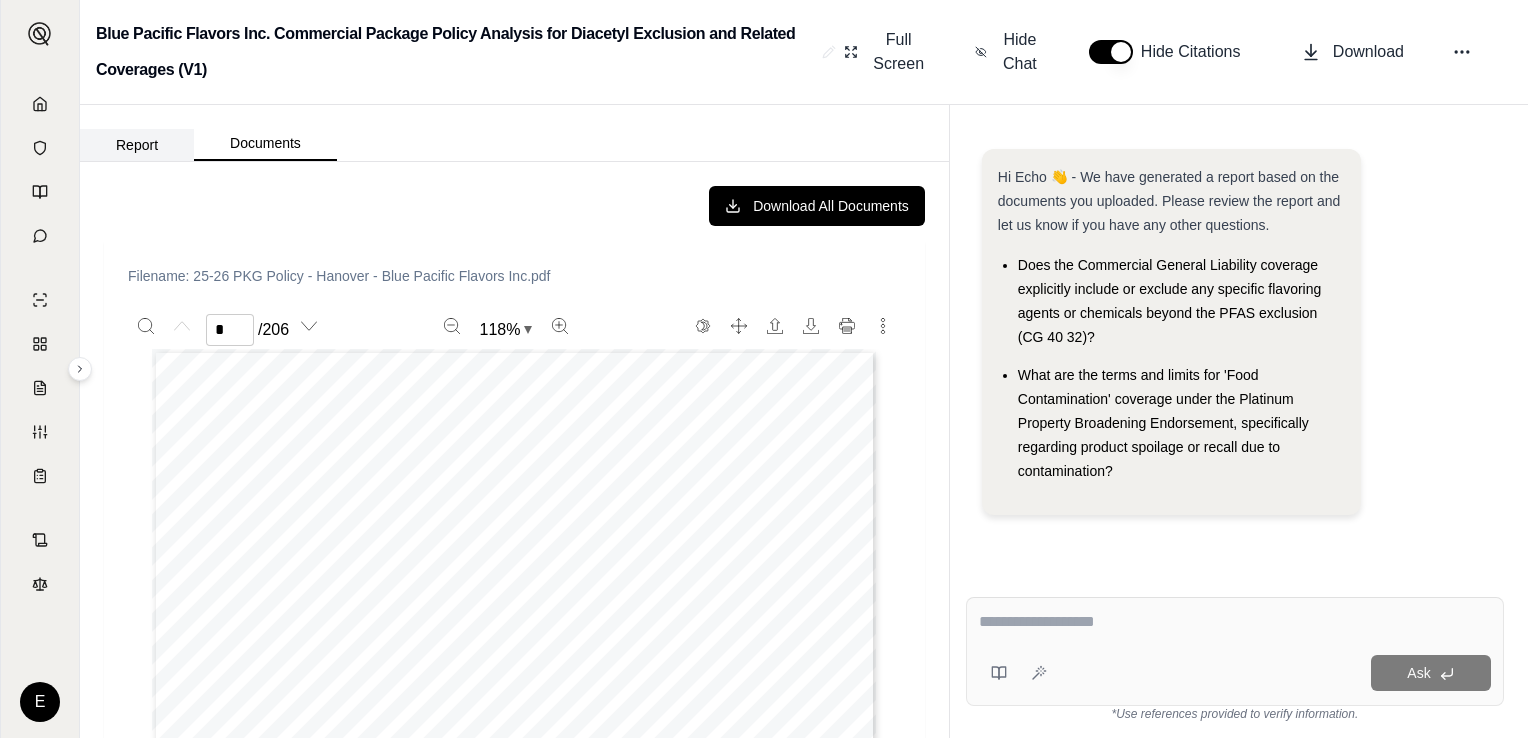 click on "Report" at bounding box center [137, 145] 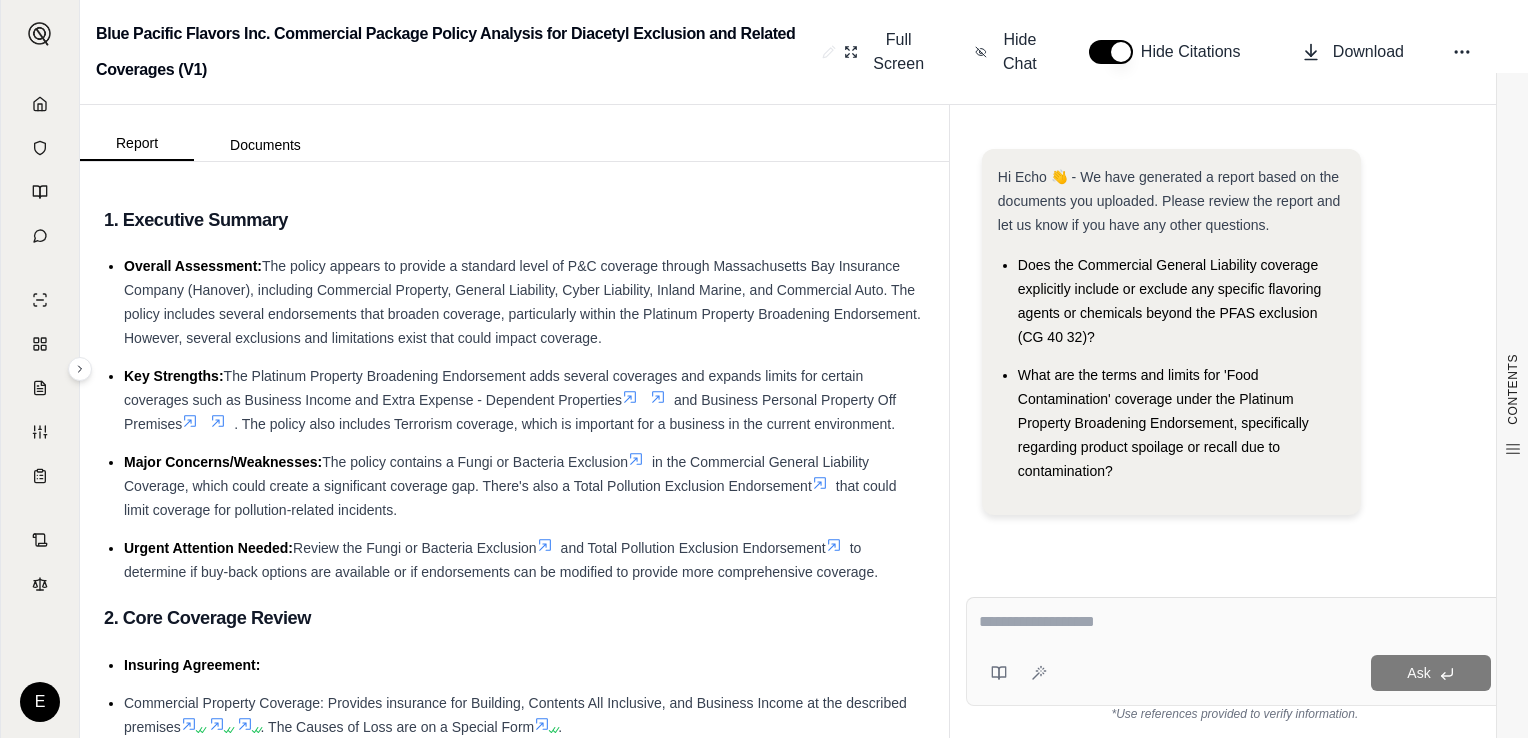 click on "Ask" at bounding box center (1235, 651) 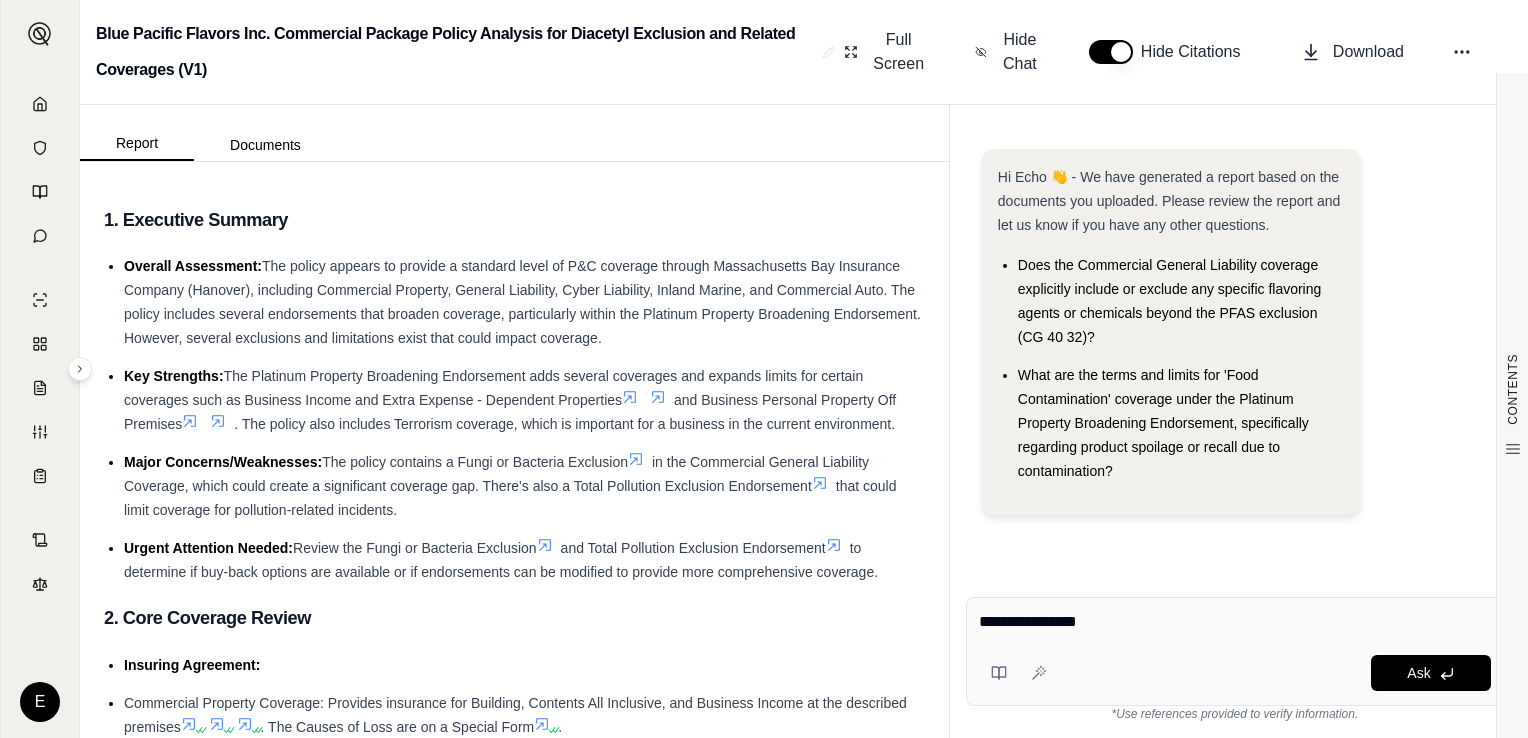 paste on "**********" 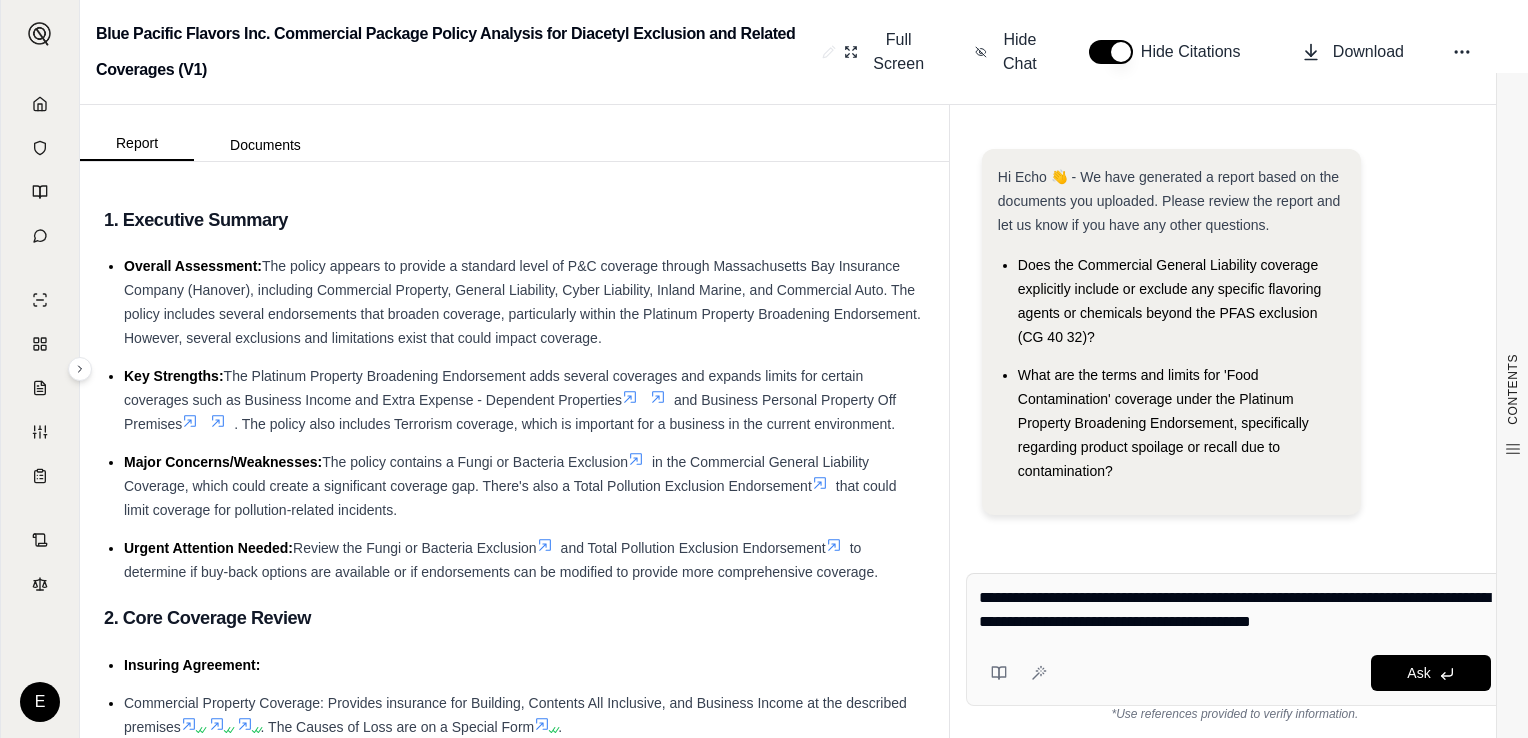 drag, startPoint x: 1214, startPoint y: 599, endPoint x: 1419, endPoint y: 630, distance: 207.33066 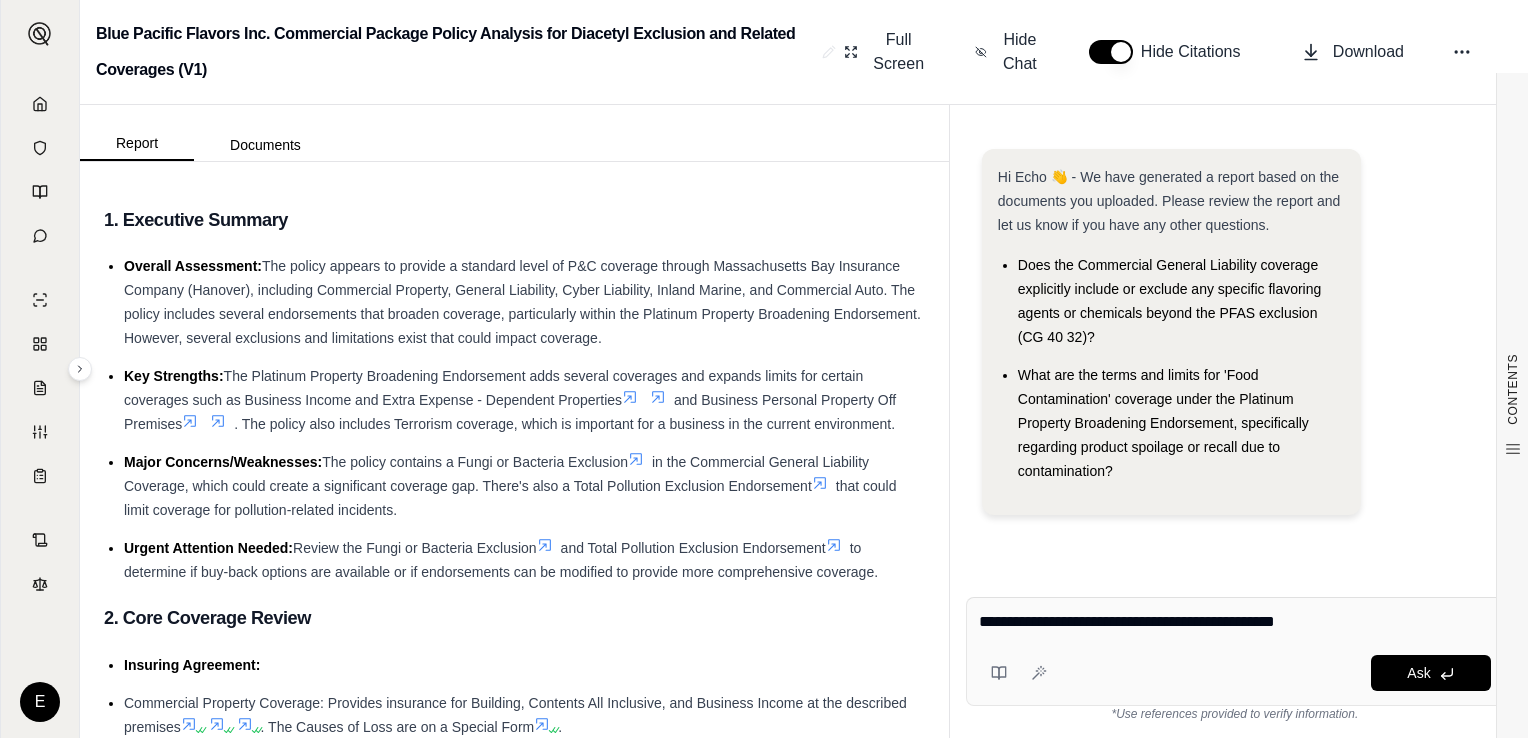type on "**********" 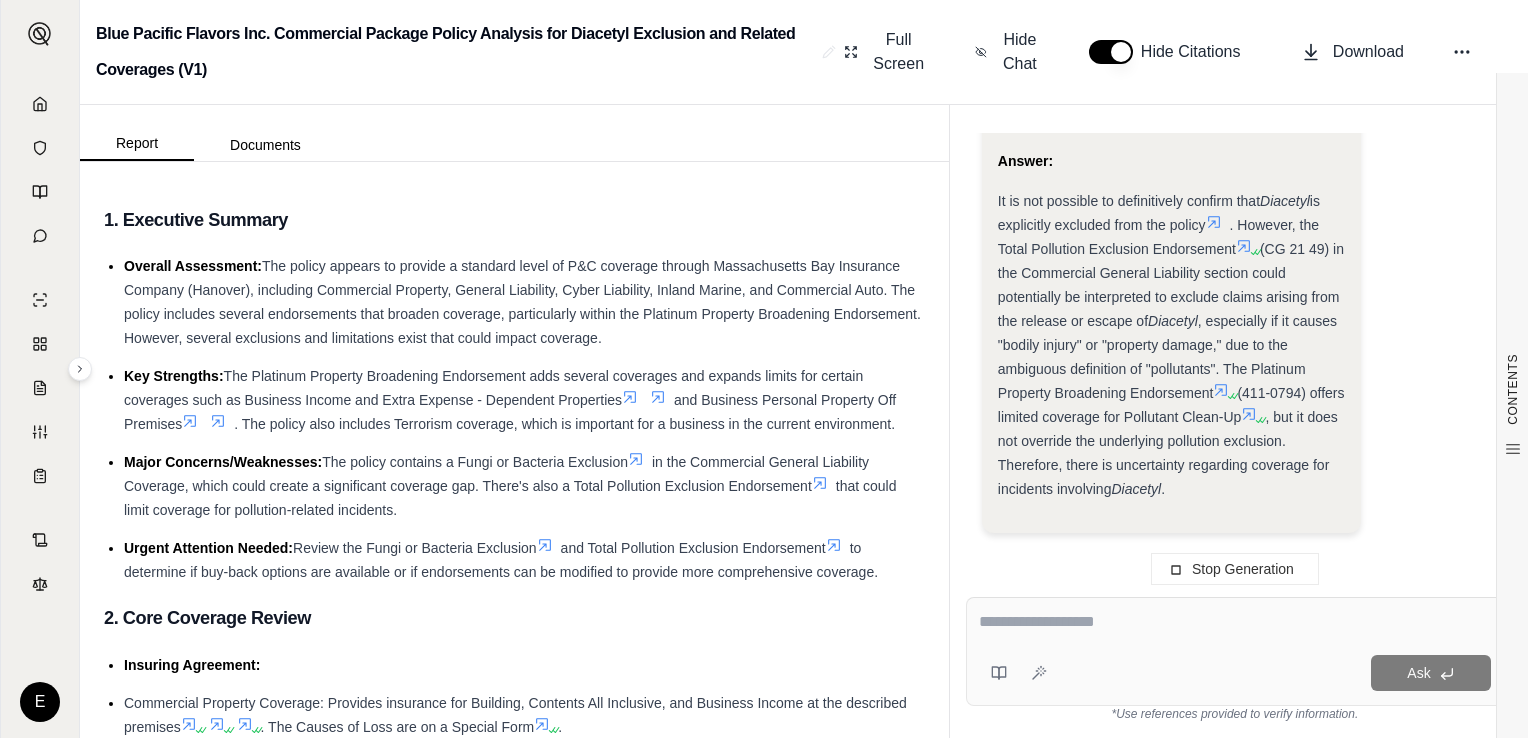 scroll, scrollTop: 5280, scrollLeft: 0, axis: vertical 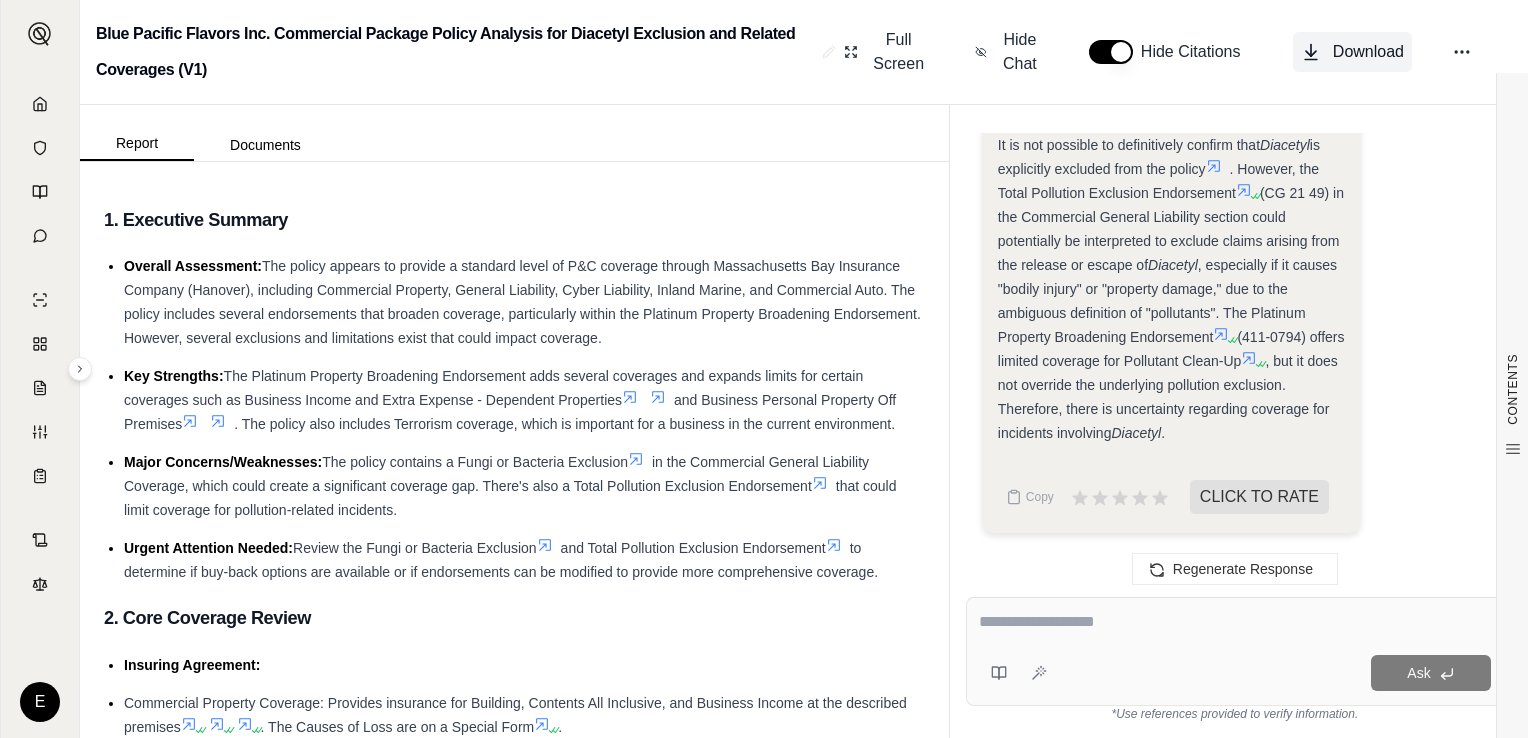 click 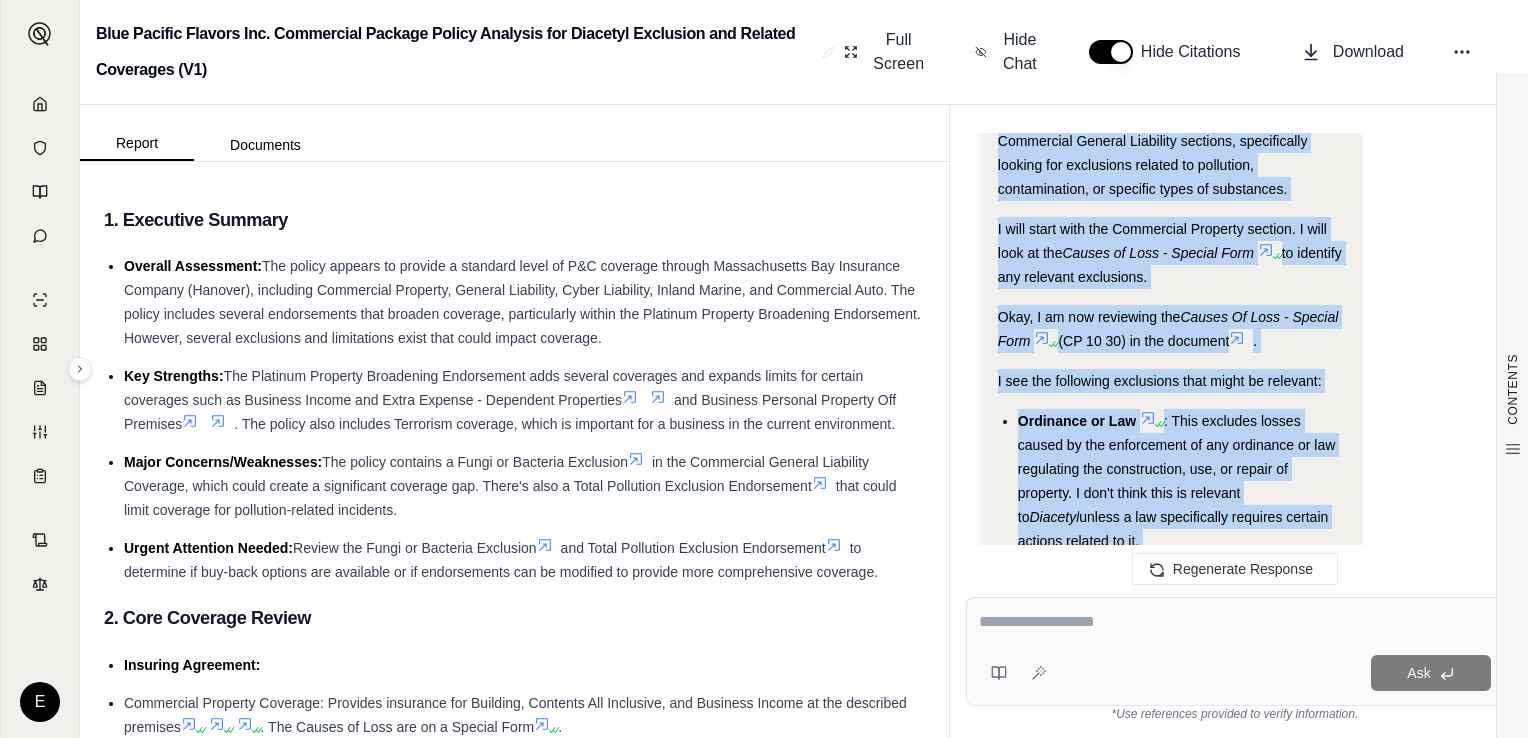 scroll, scrollTop: 1371, scrollLeft: 0, axis: vertical 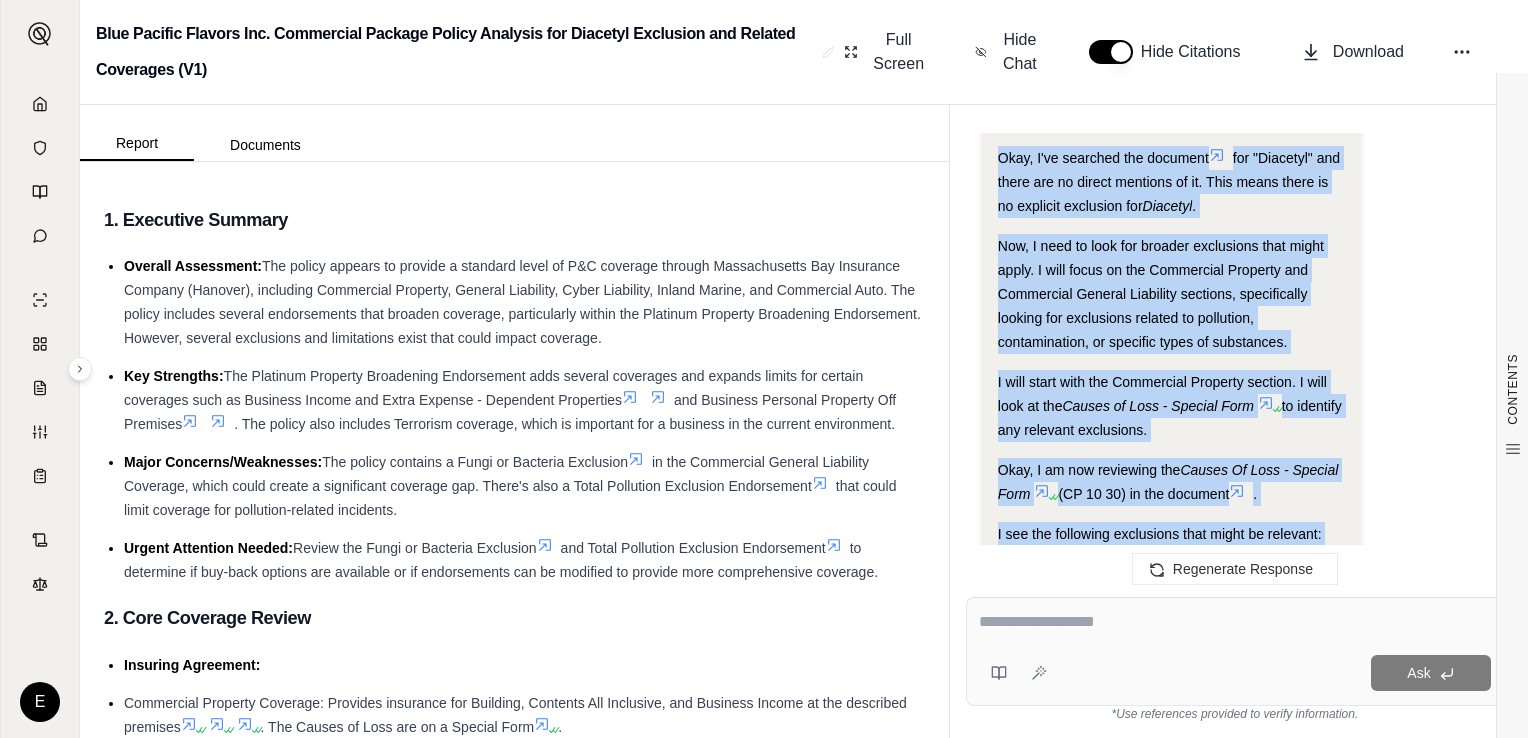 drag, startPoint x: 1320, startPoint y: 440, endPoint x: 995, endPoint y: 151, distance: 434.90918 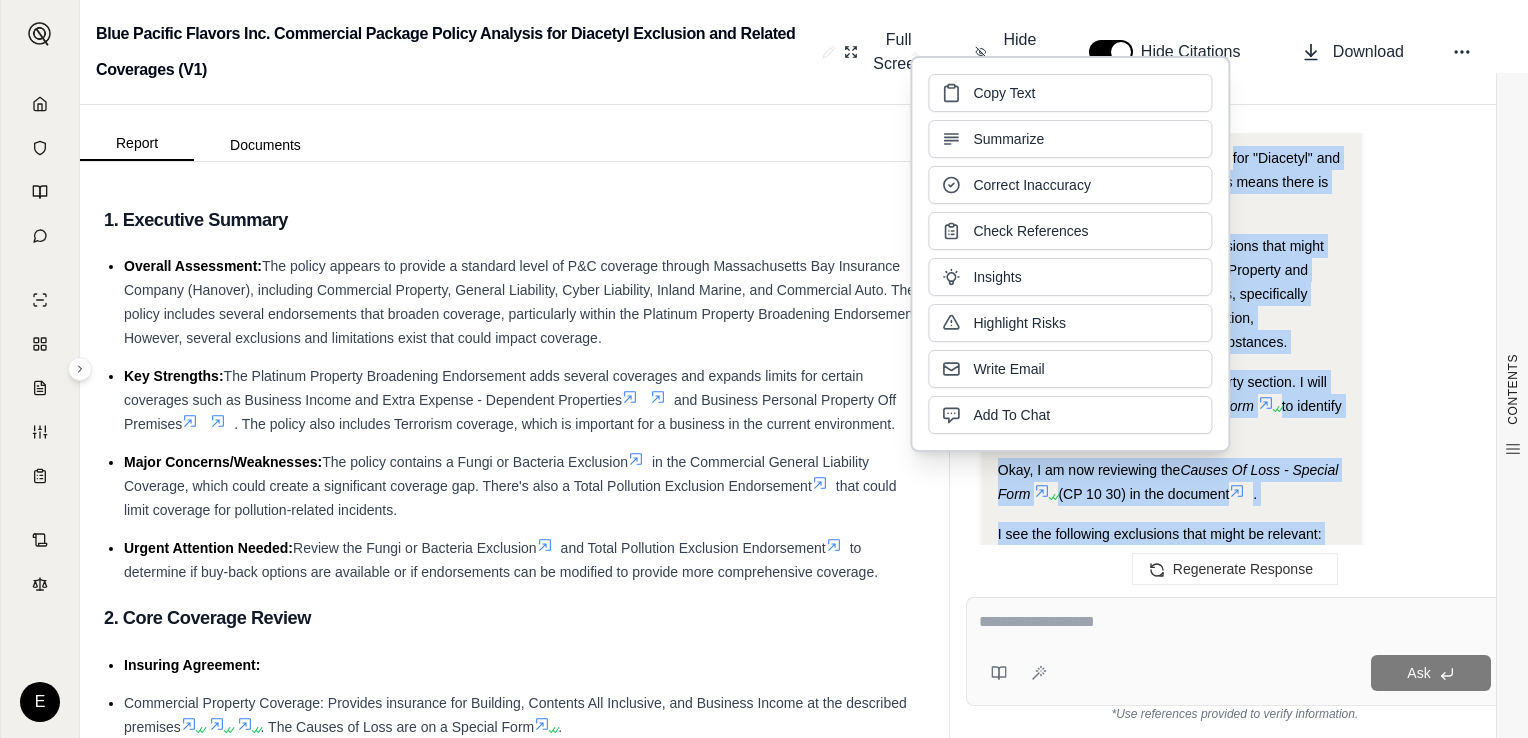 type 